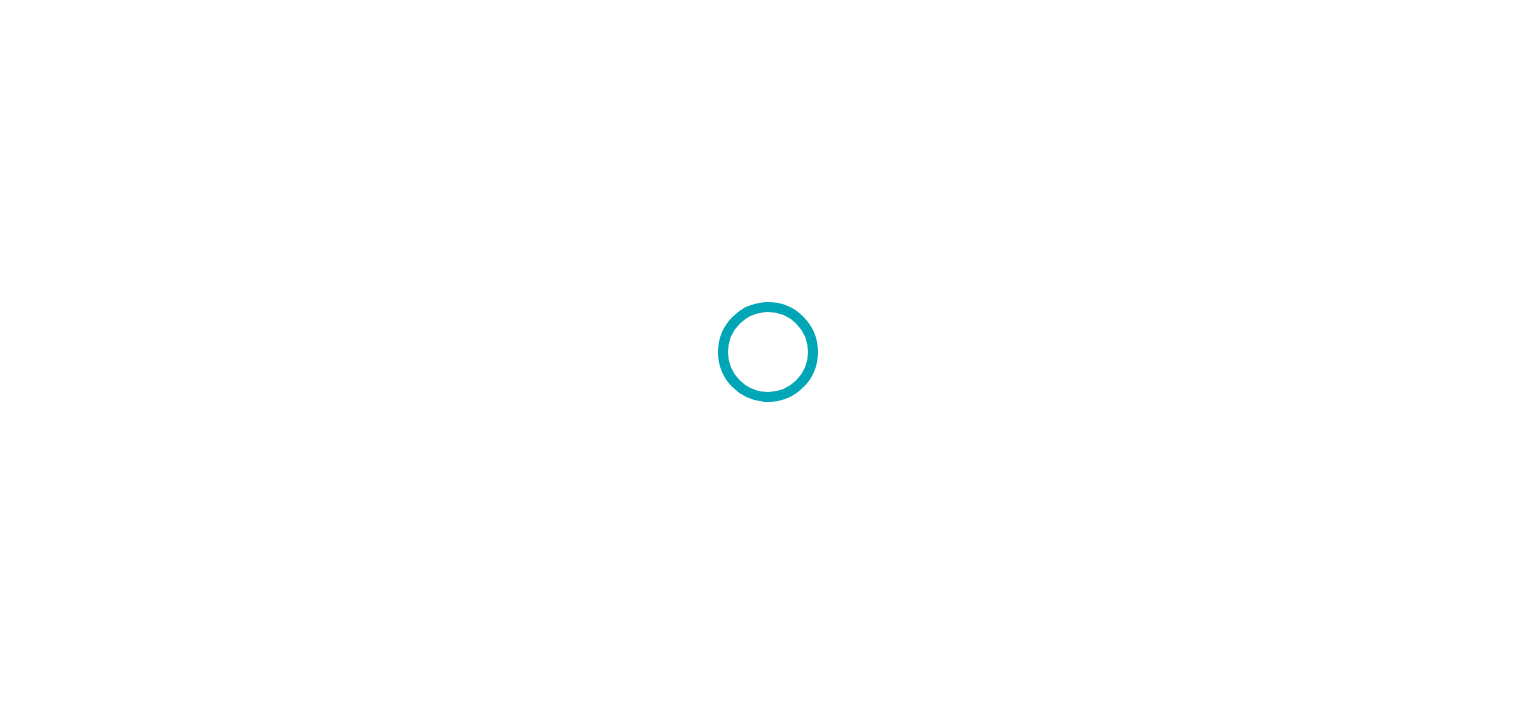 scroll, scrollTop: 0, scrollLeft: 0, axis: both 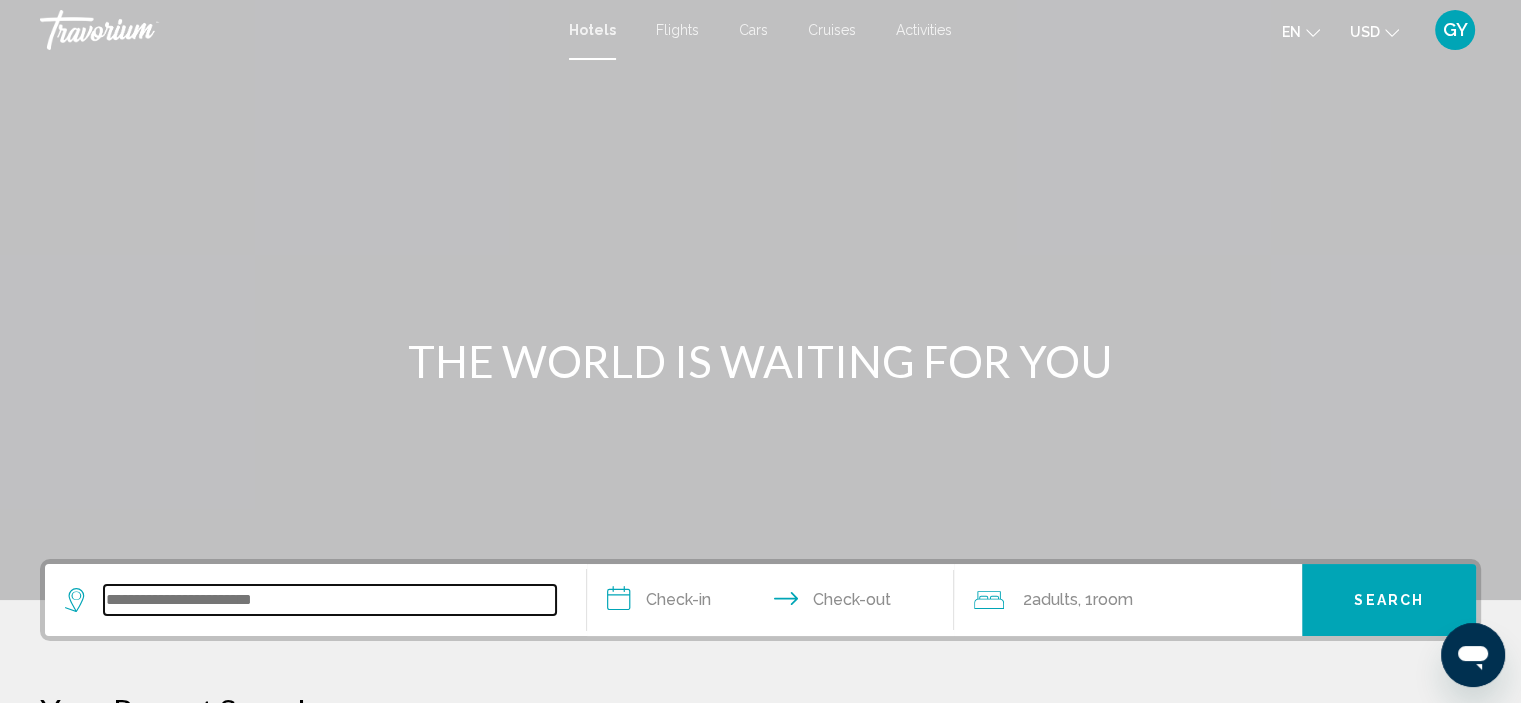 click at bounding box center (330, 600) 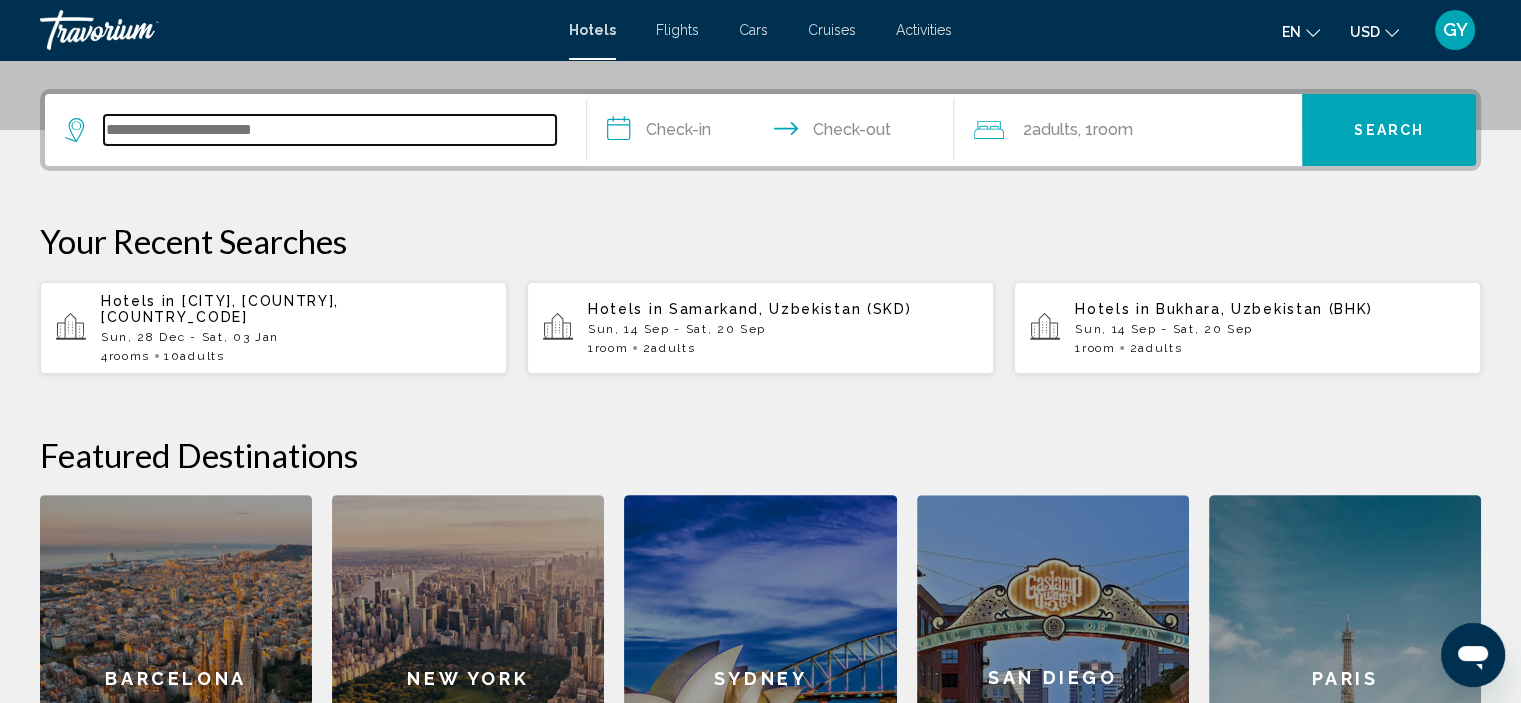scroll, scrollTop: 493, scrollLeft: 0, axis: vertical 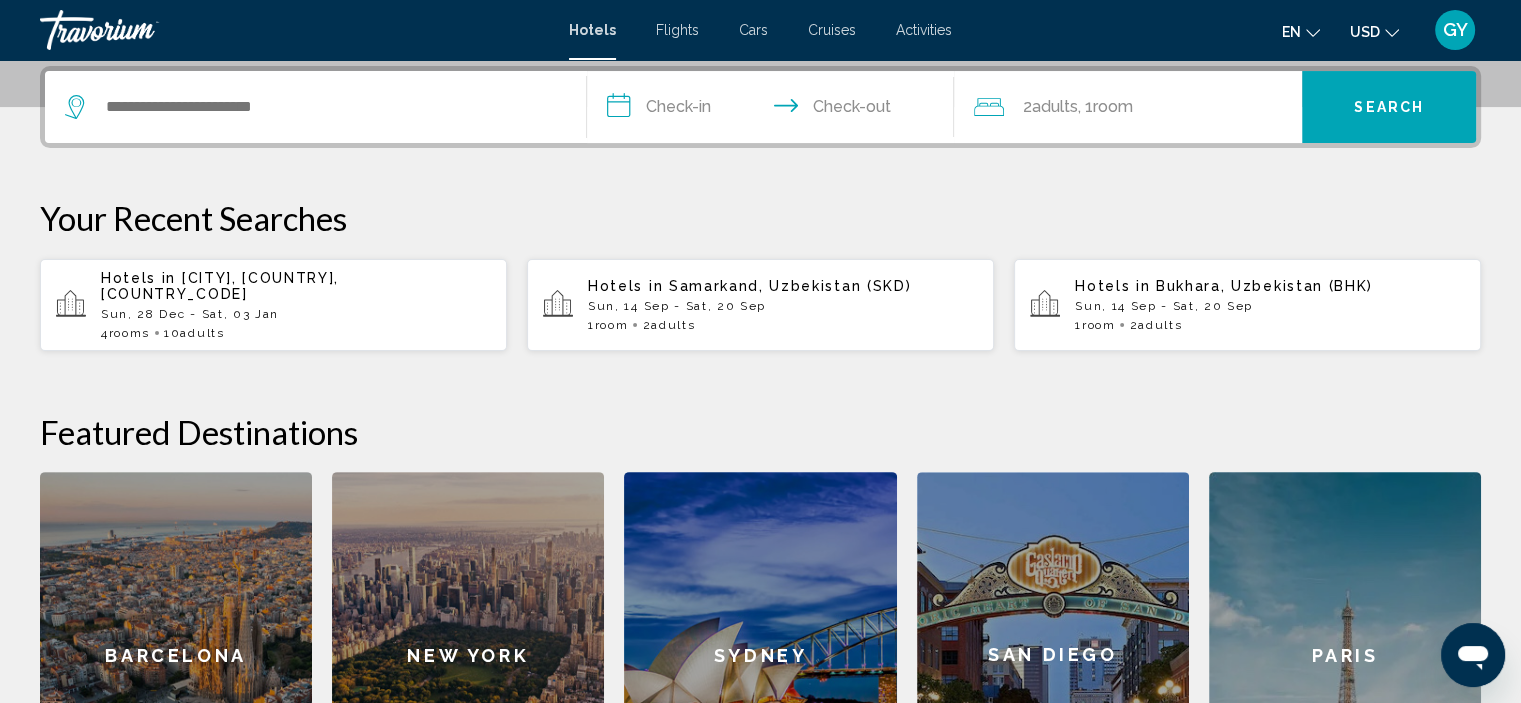 click on "[CITY], Maldives, Maldives (MLE)" at bounding box center (220, 286) 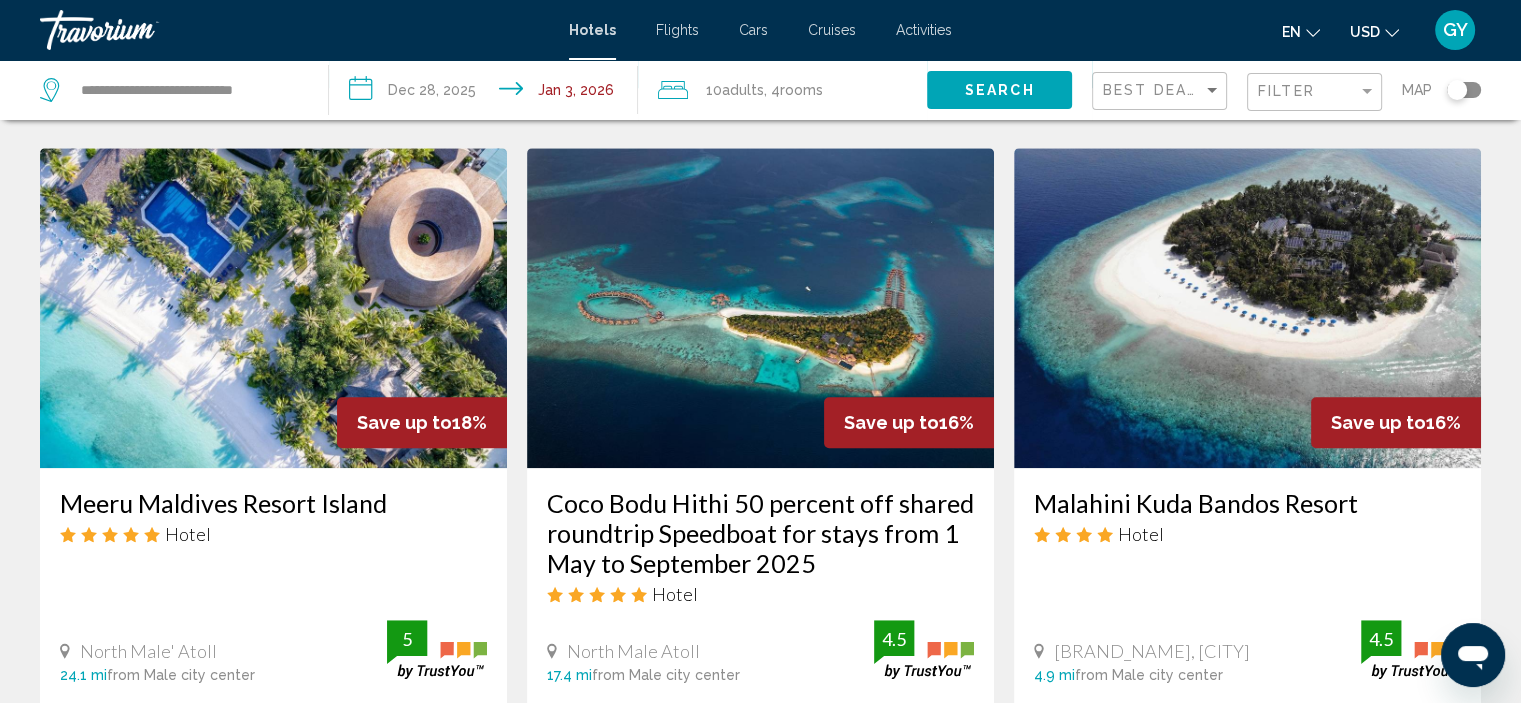 scroll, scrollTop: 1557, scrollLeft: 0, axis: vertical 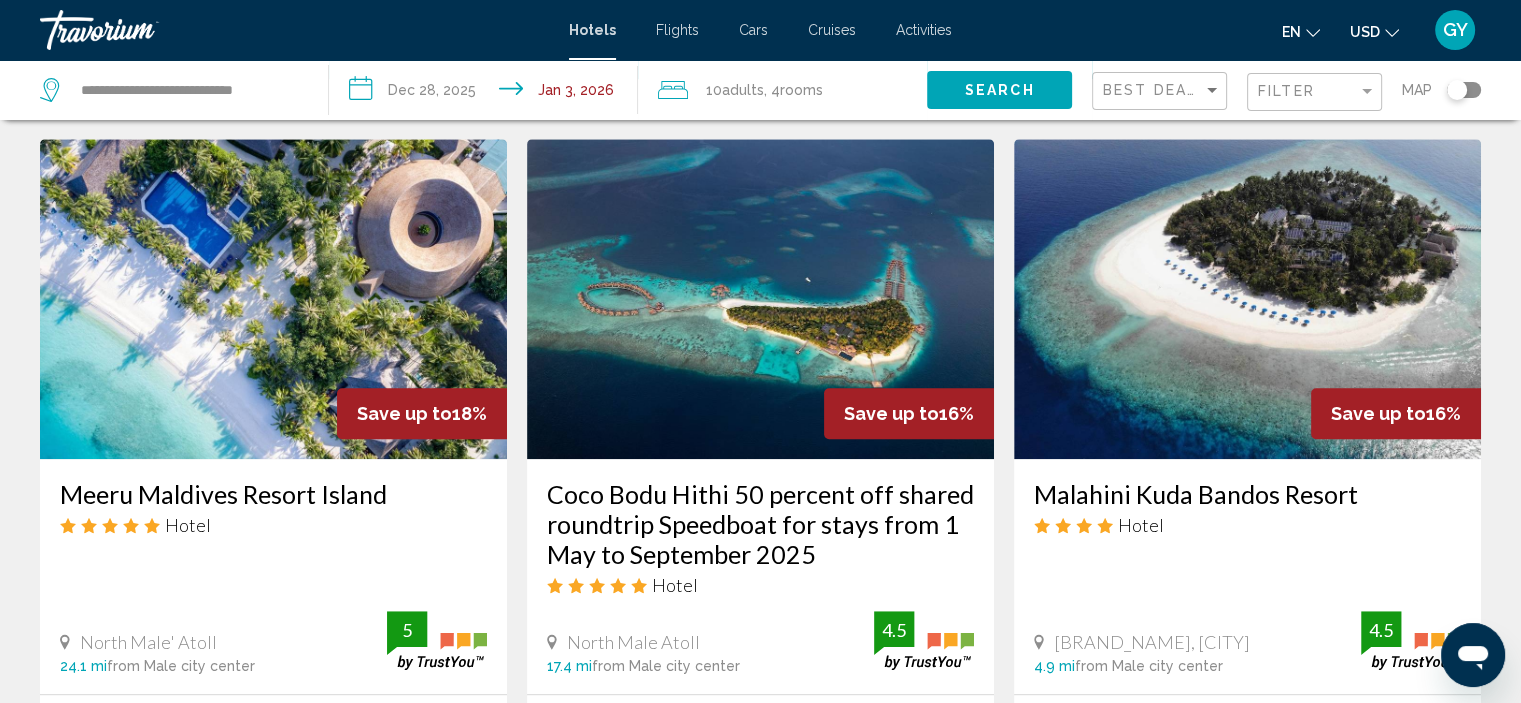 click on "Filter" 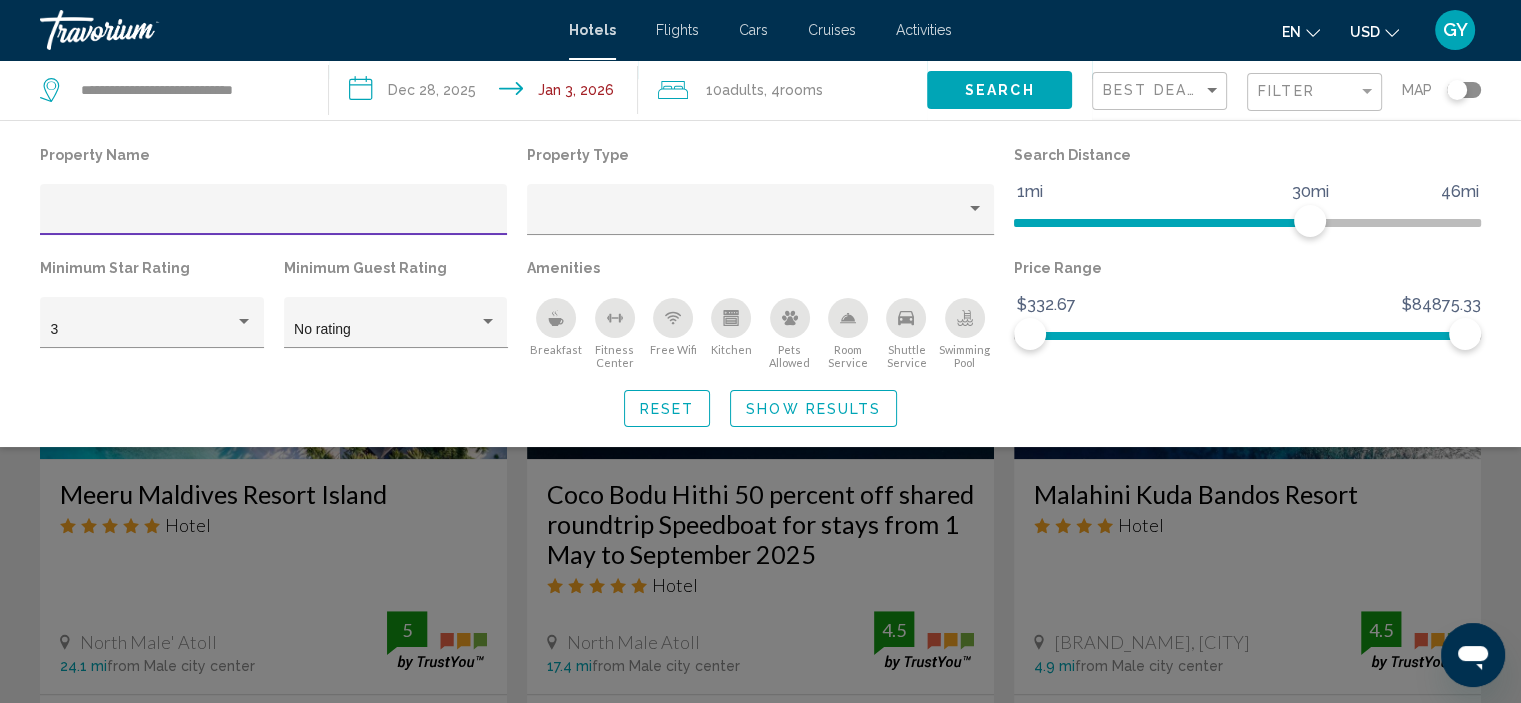 click 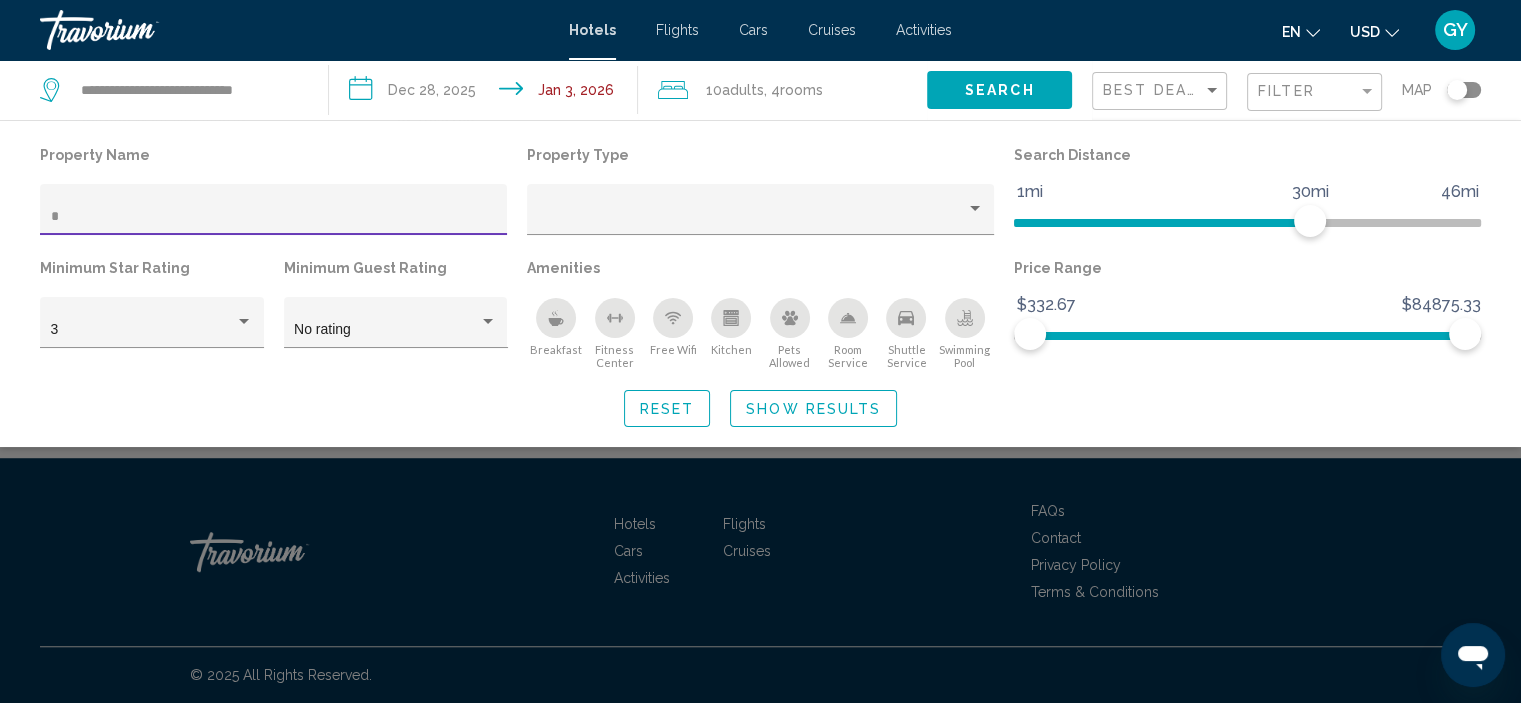 scroll, scrollTop: 805, scrollLeft: 0, axis: vertical 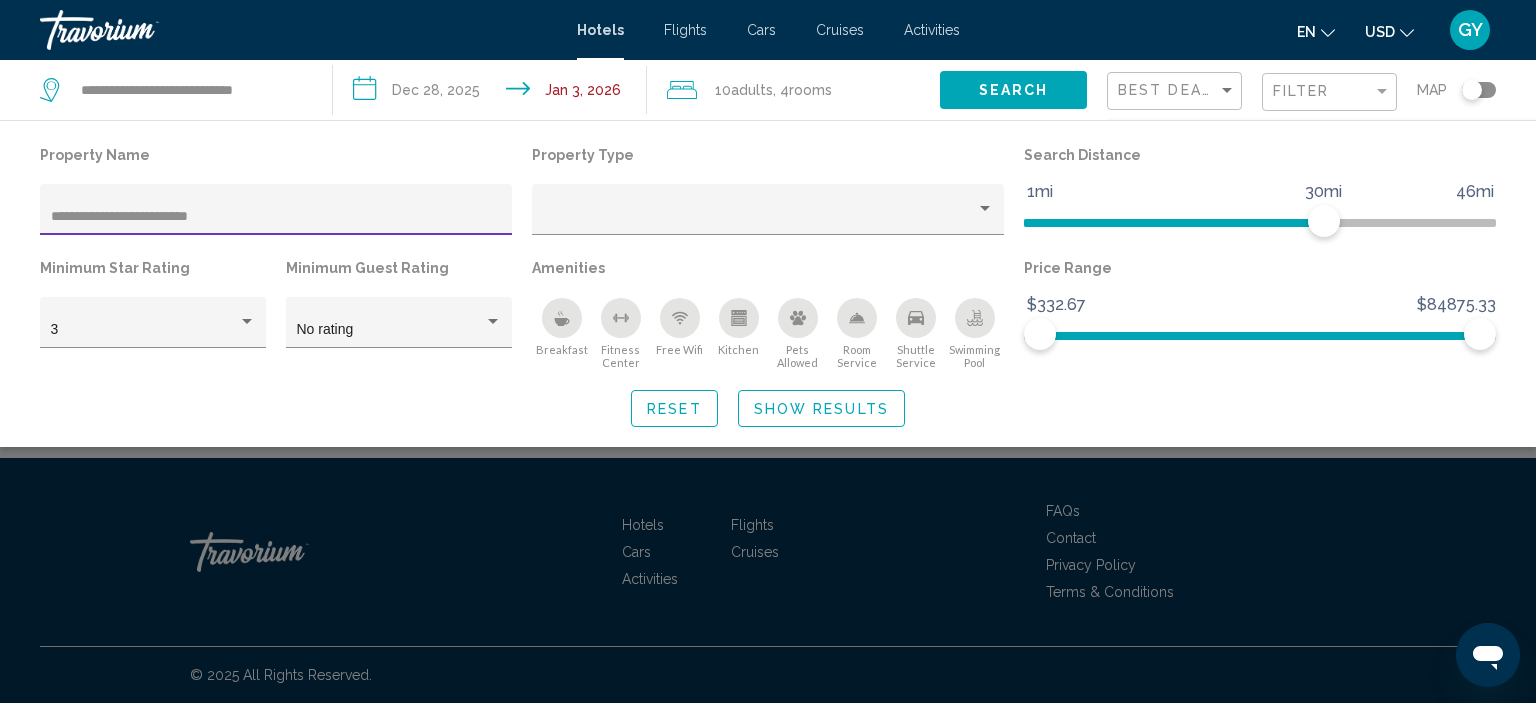 type on "**********" 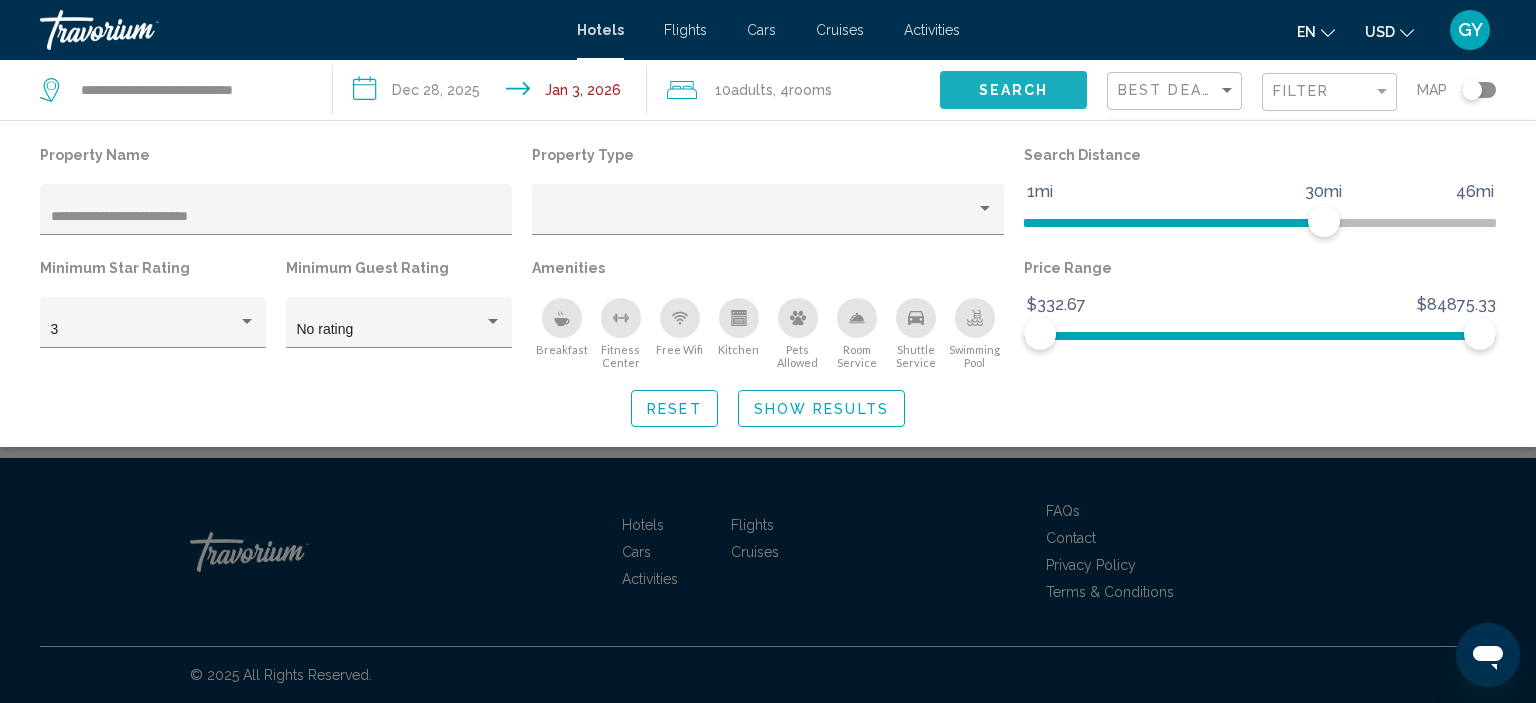 click on "Search" 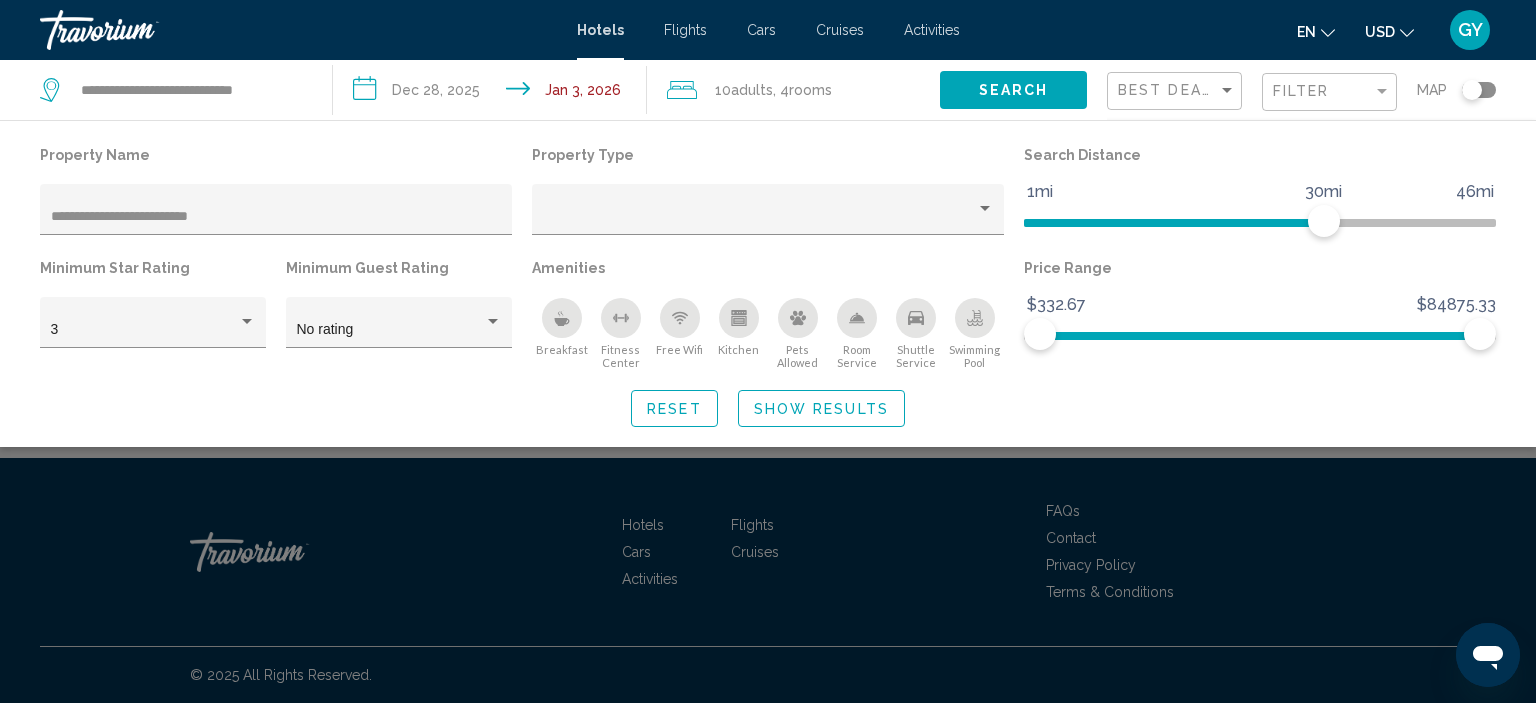 click on "Search" 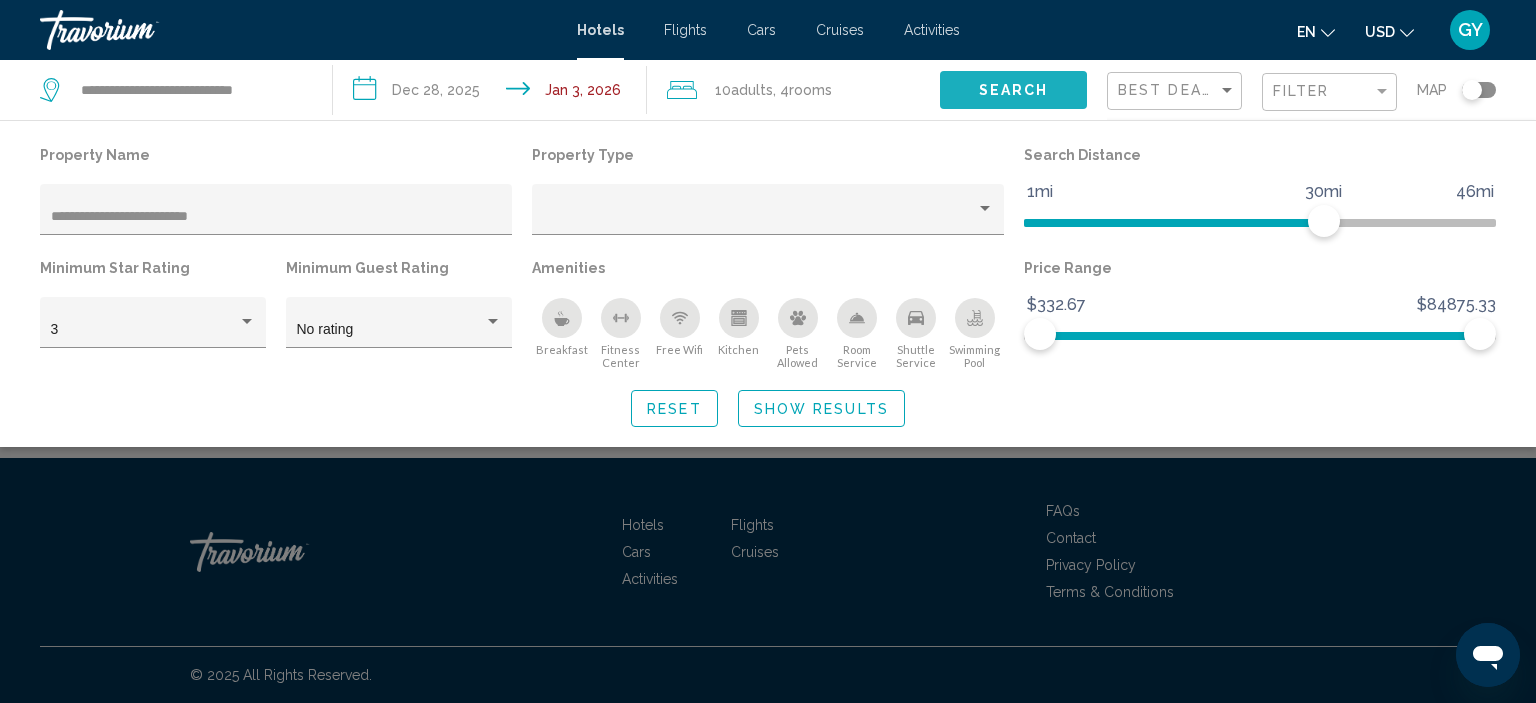 click on "Search" 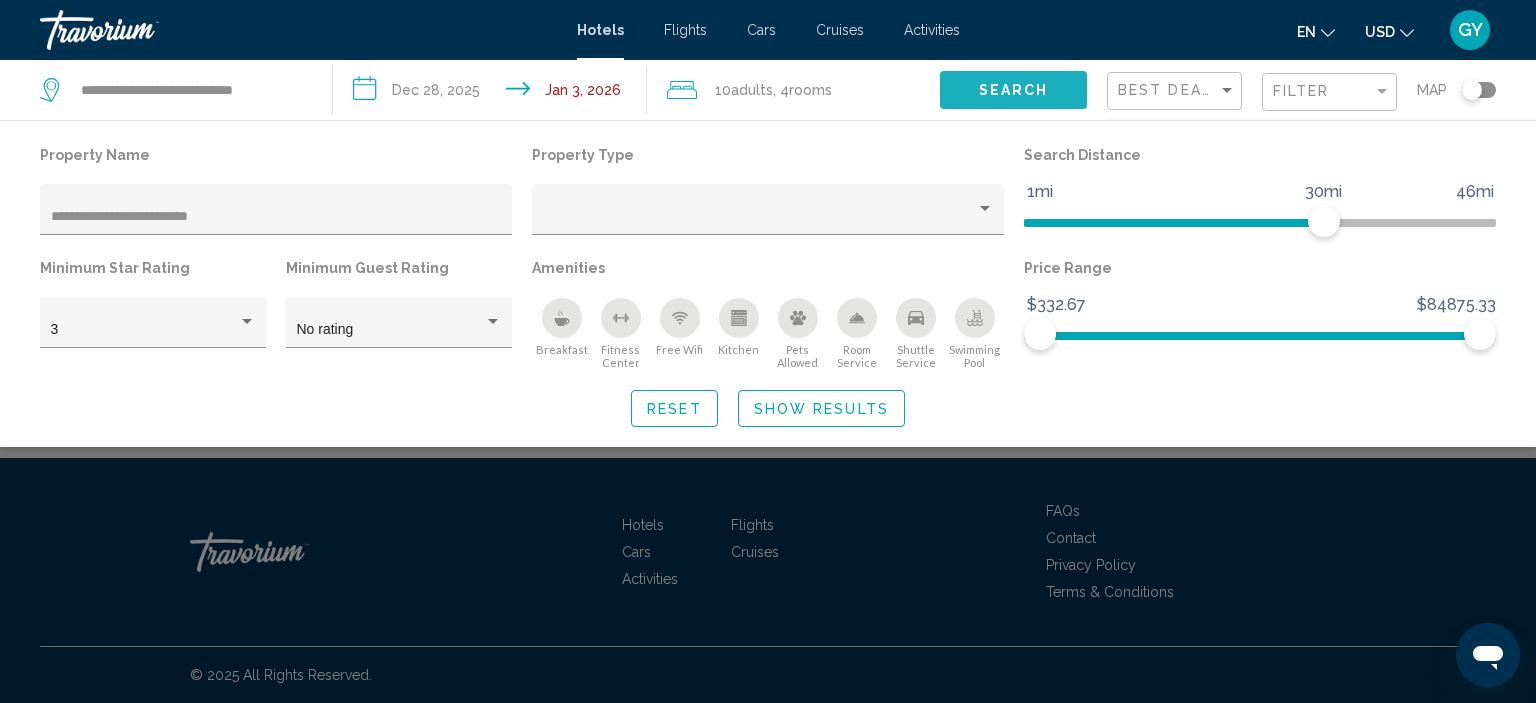 click on "Search" 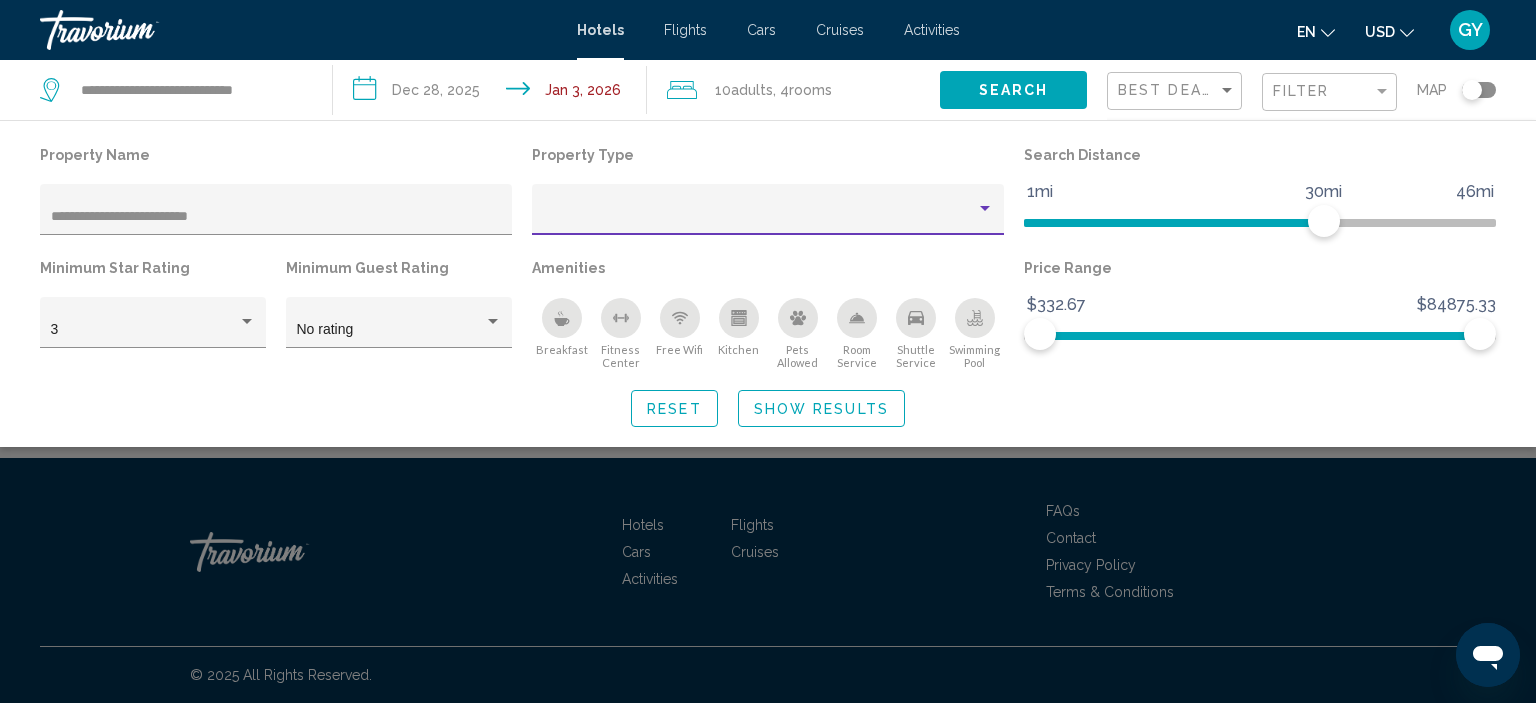 click at bounding box center [759, 217] 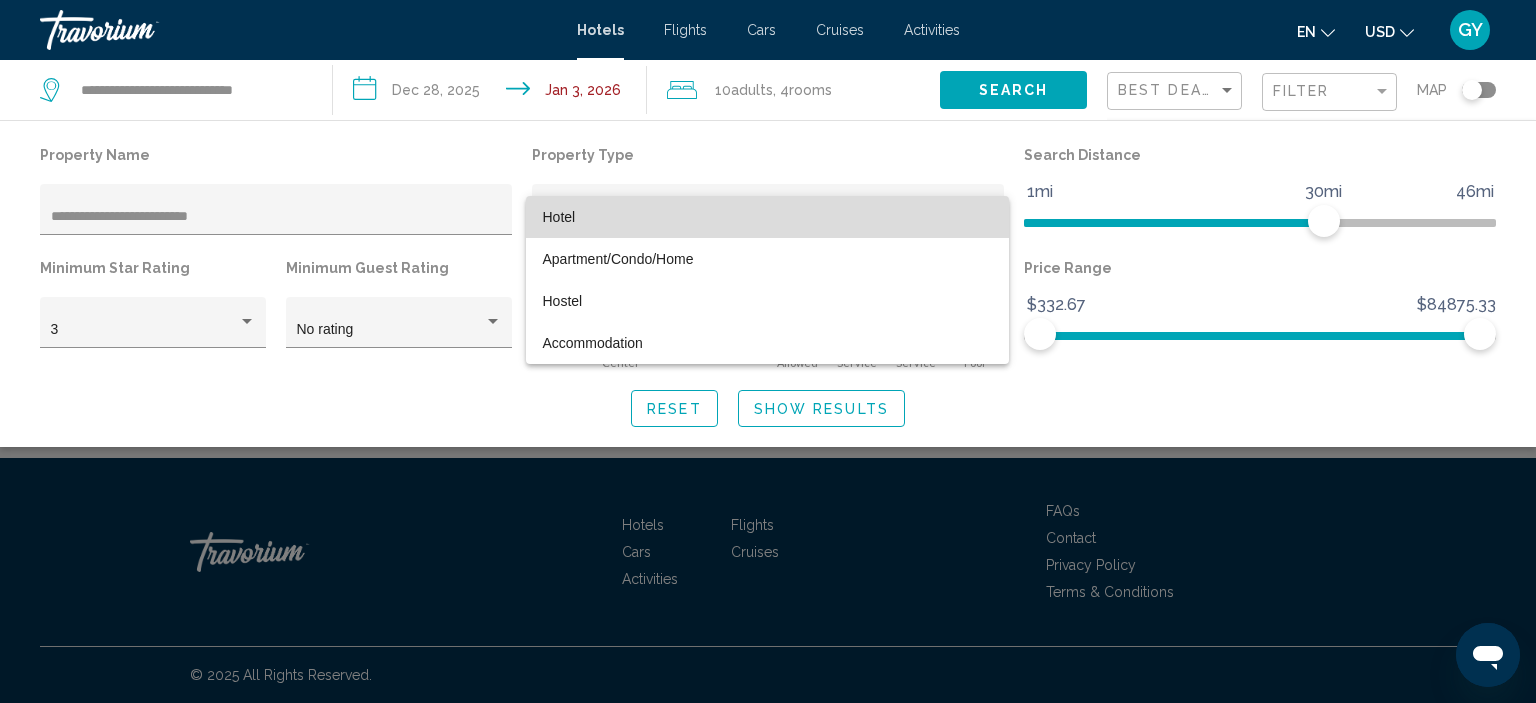 click on "Hotel" at bounding box center [767, 217] 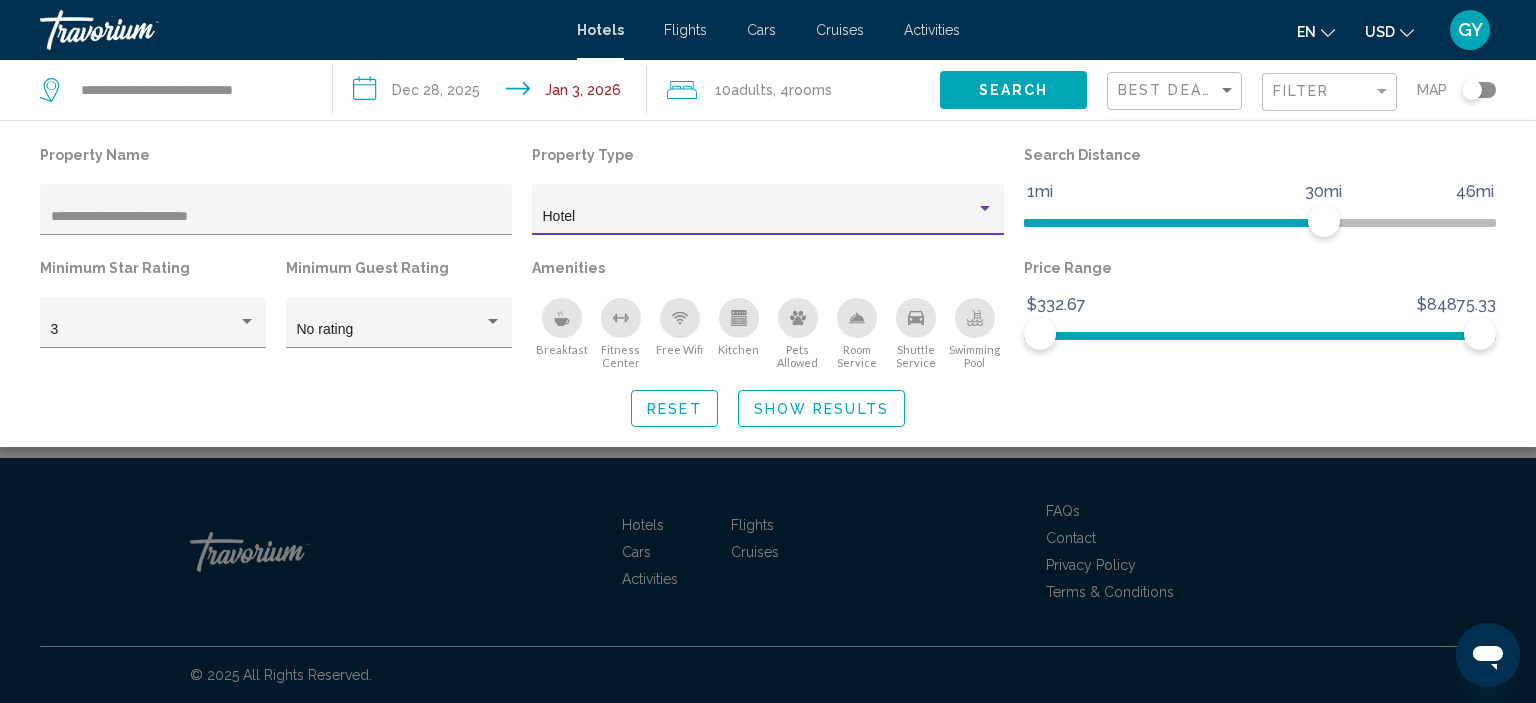 click on "Hotel" at bounding box center (759, 217) 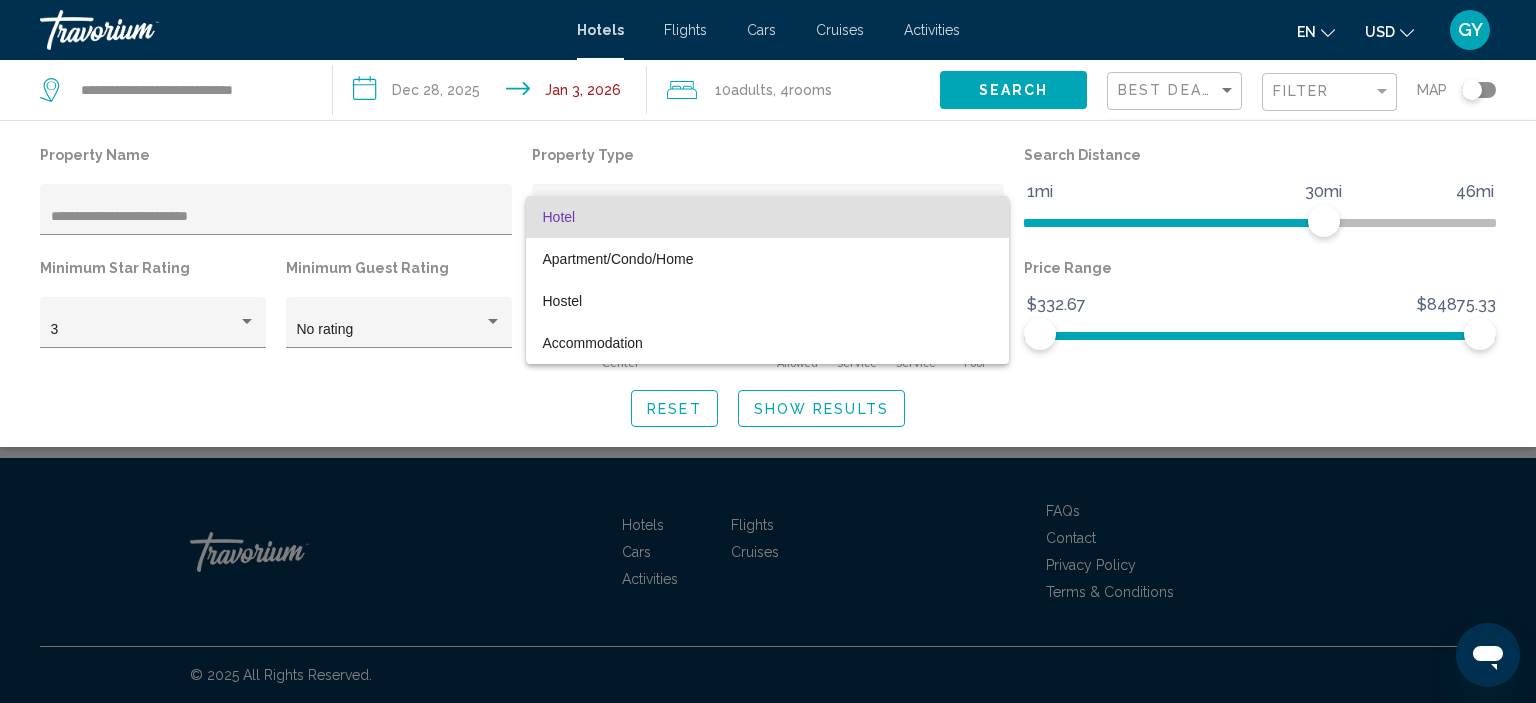 click at bounding box center [768, 351] 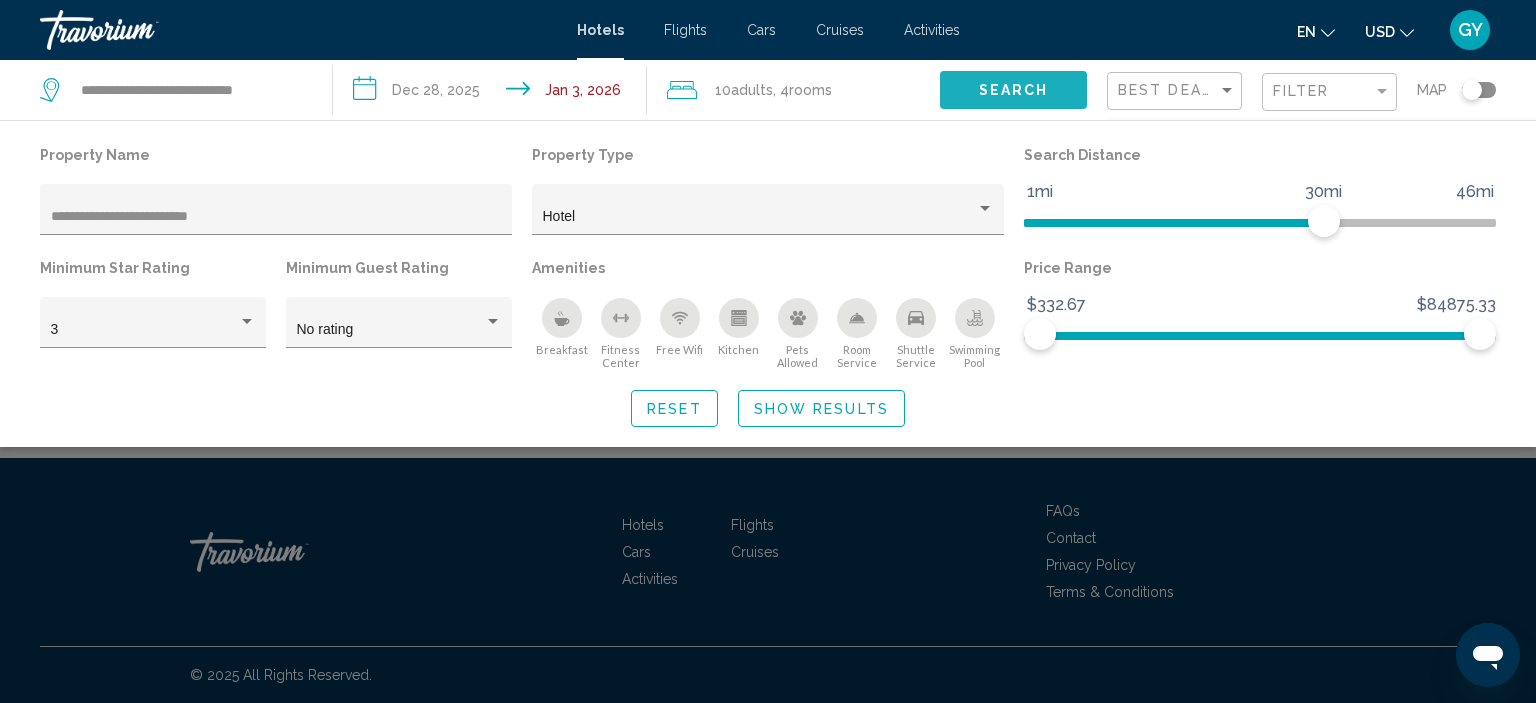 click on "Search" 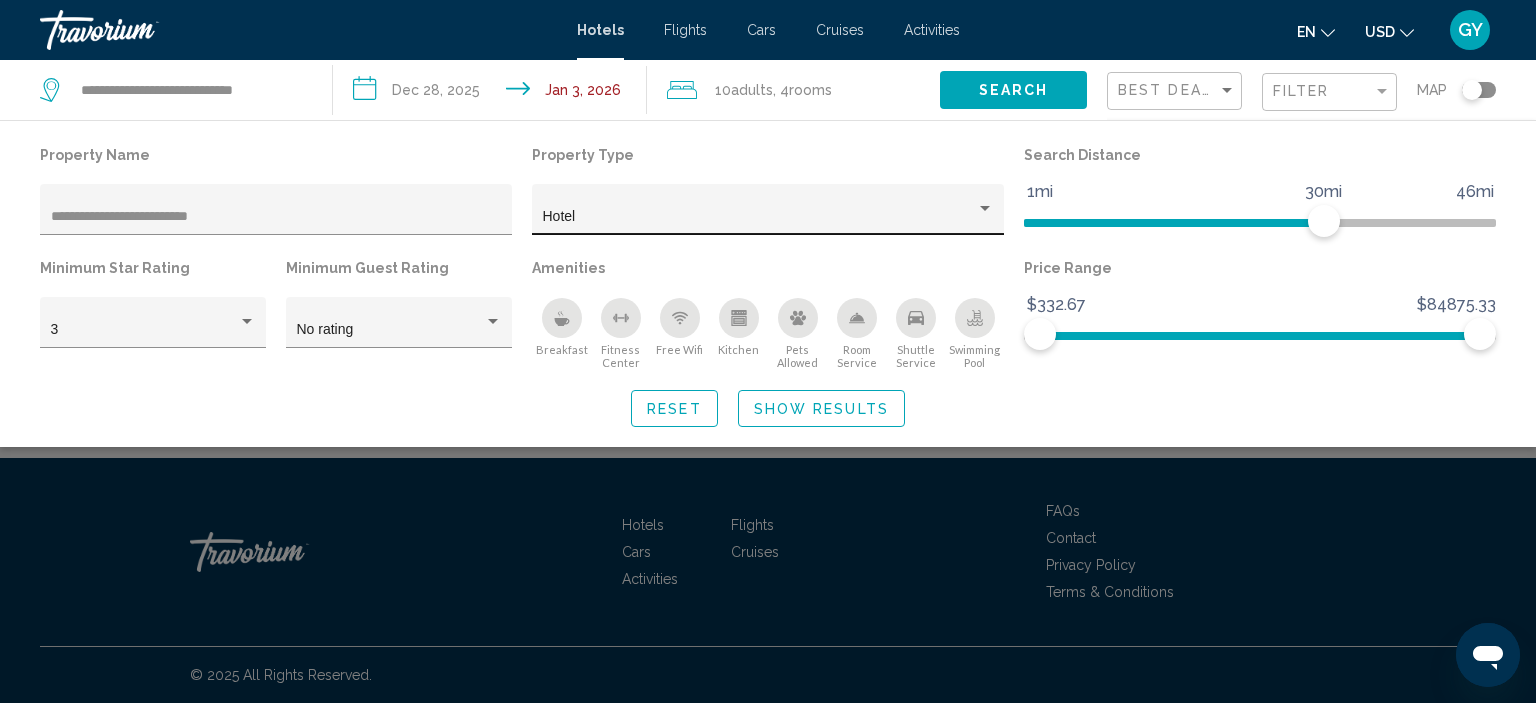 click on "Hotel" 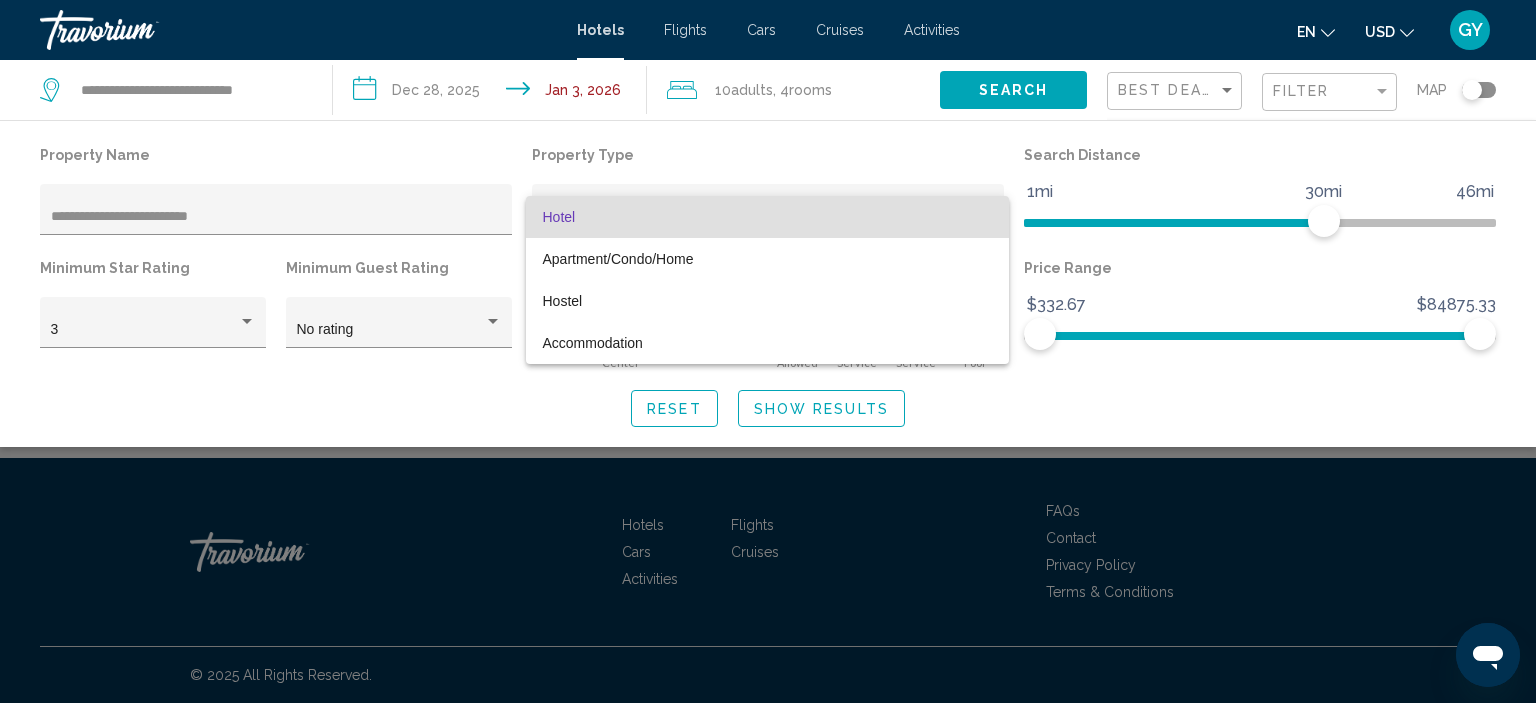 click at bounding box center (768, 351) 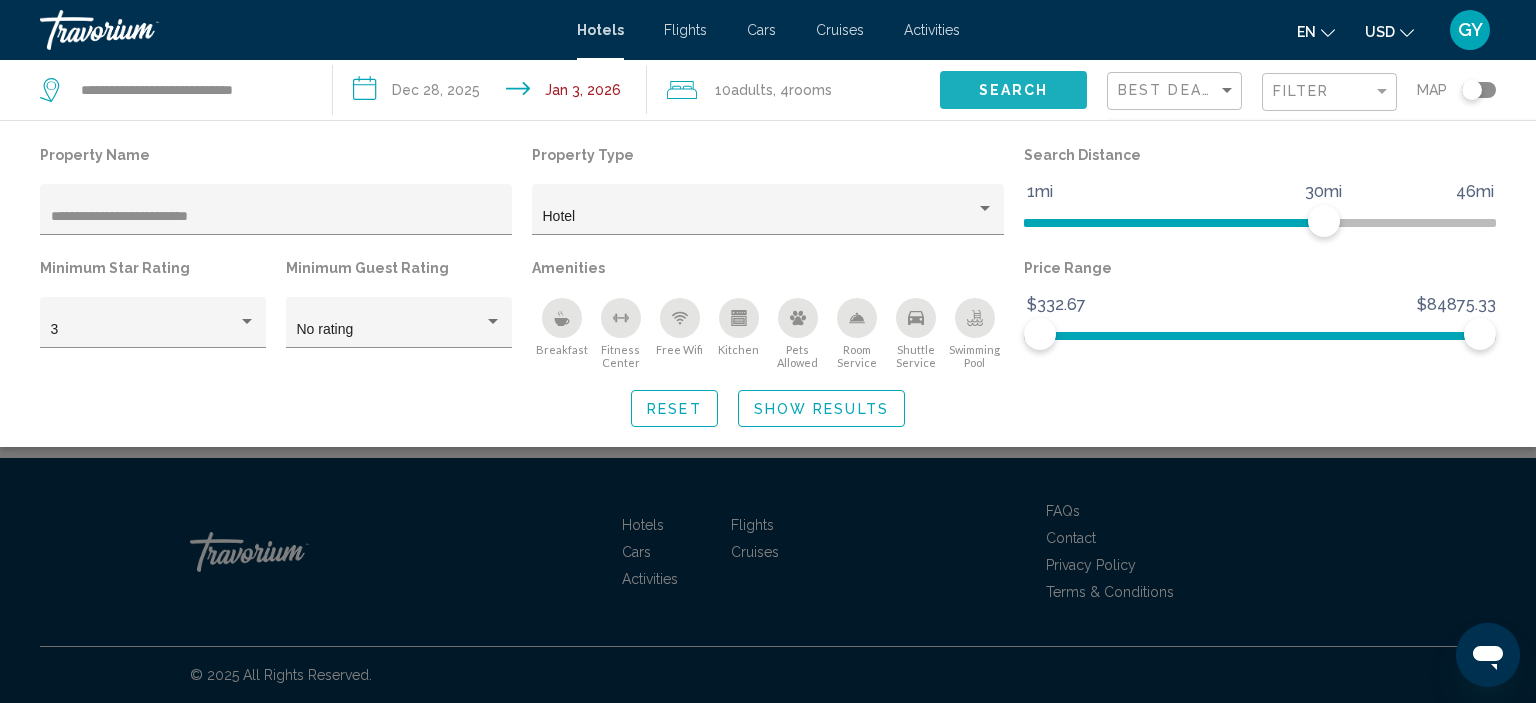 click on "Search" 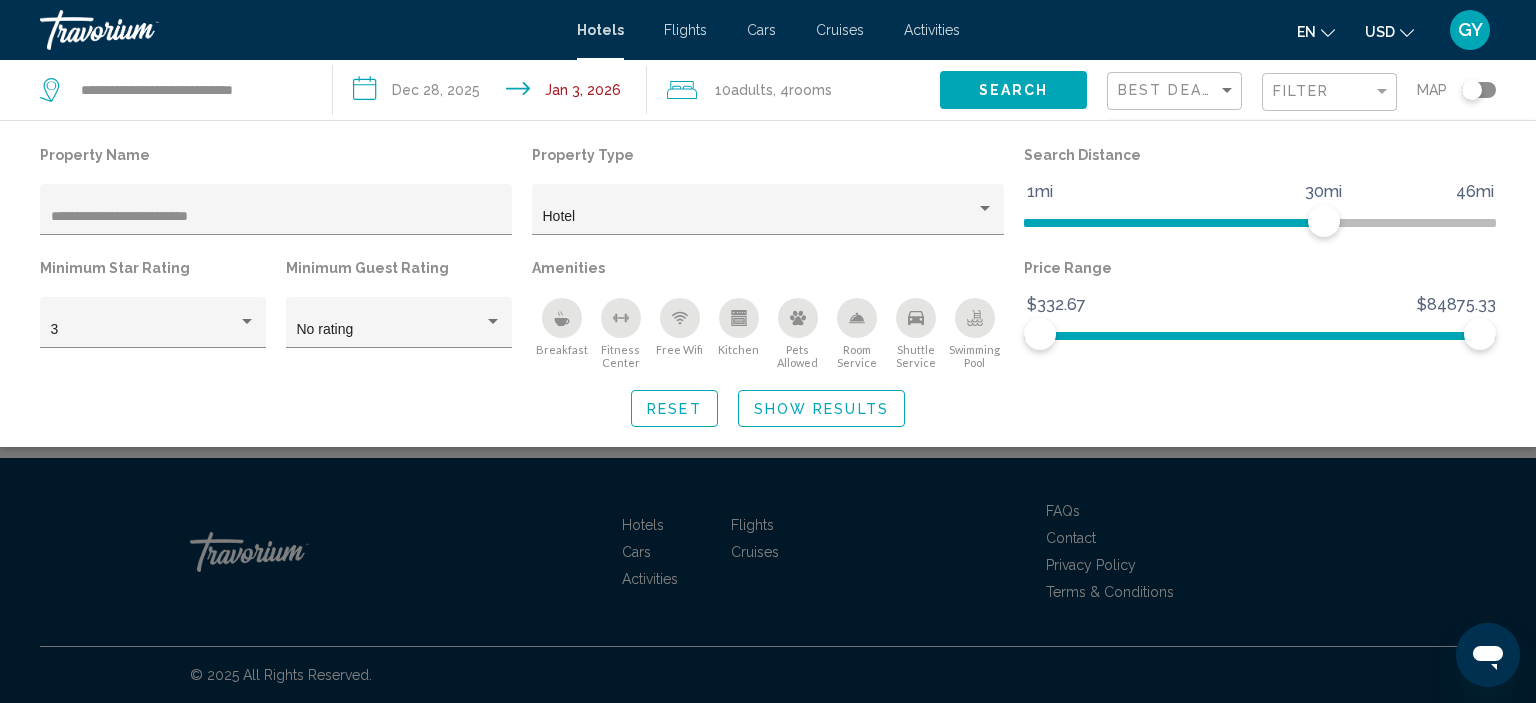 click 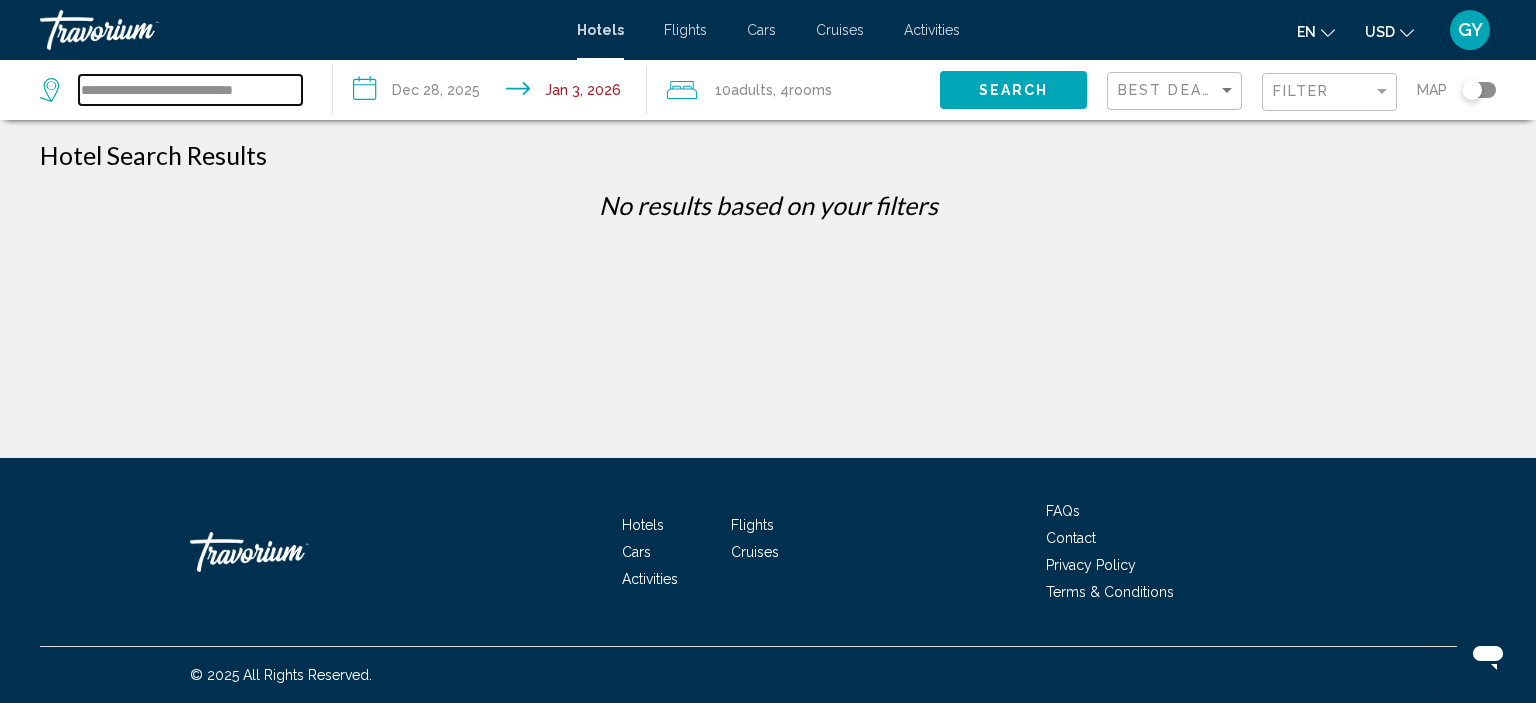 click on "**********" at bounding box center [190, 90] 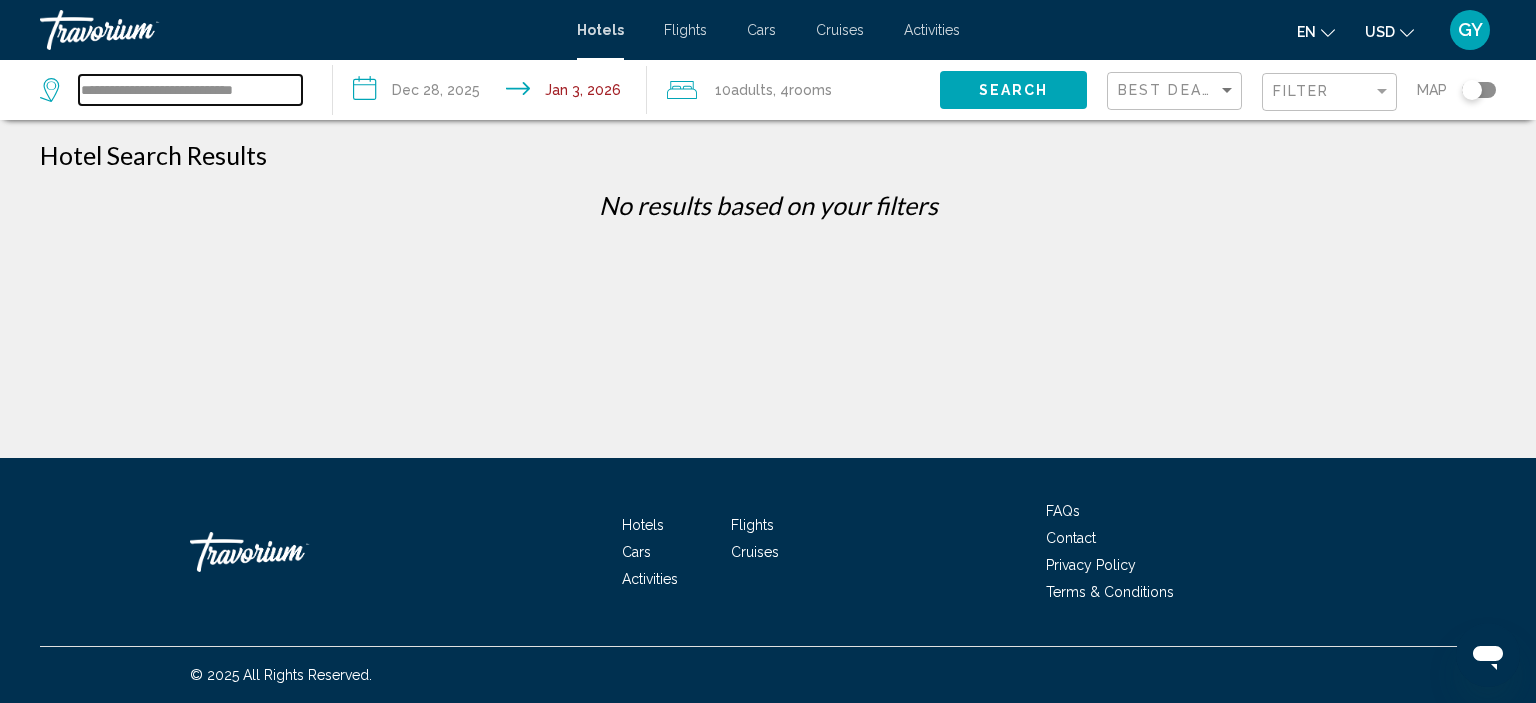 click on "**********" at bounding box center (190, 90) 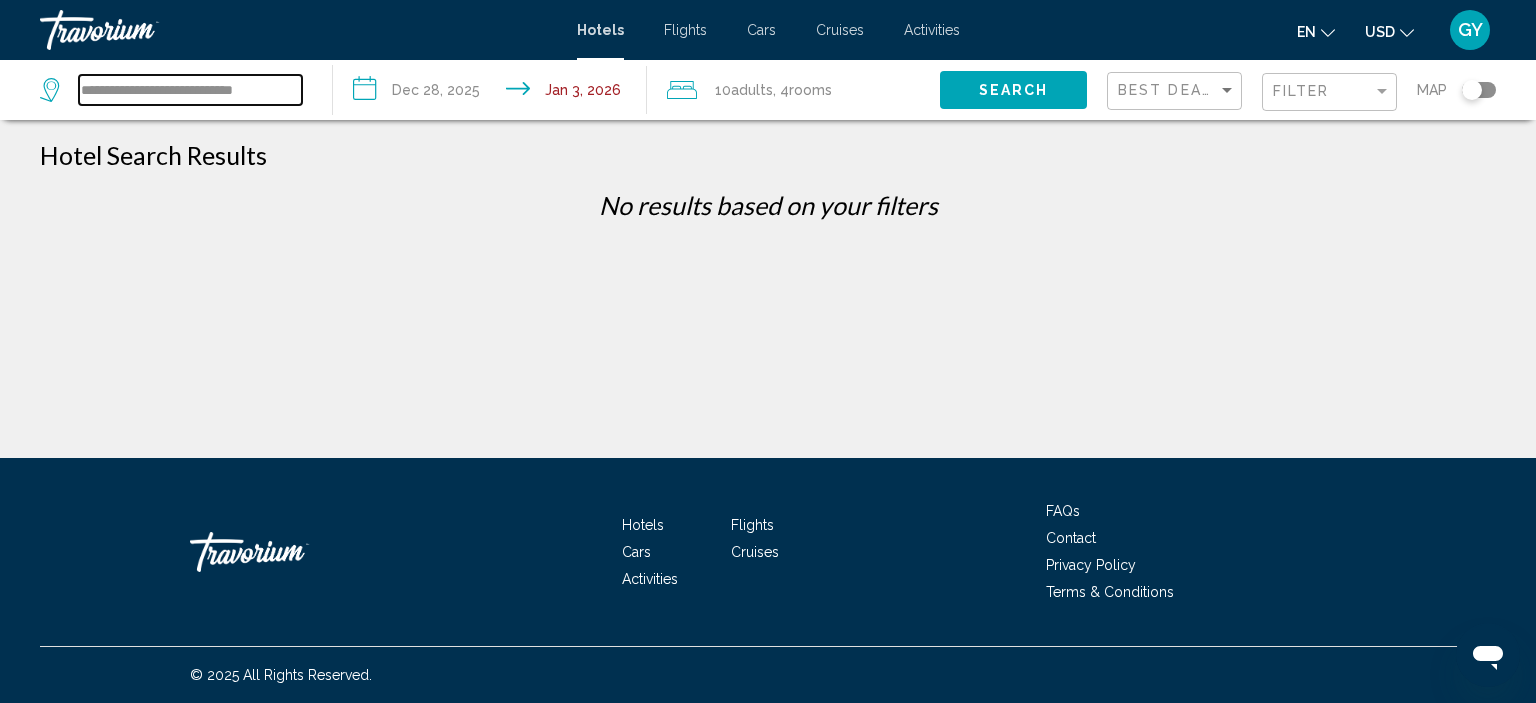 click on "**********" at bounding box center [190, 90] 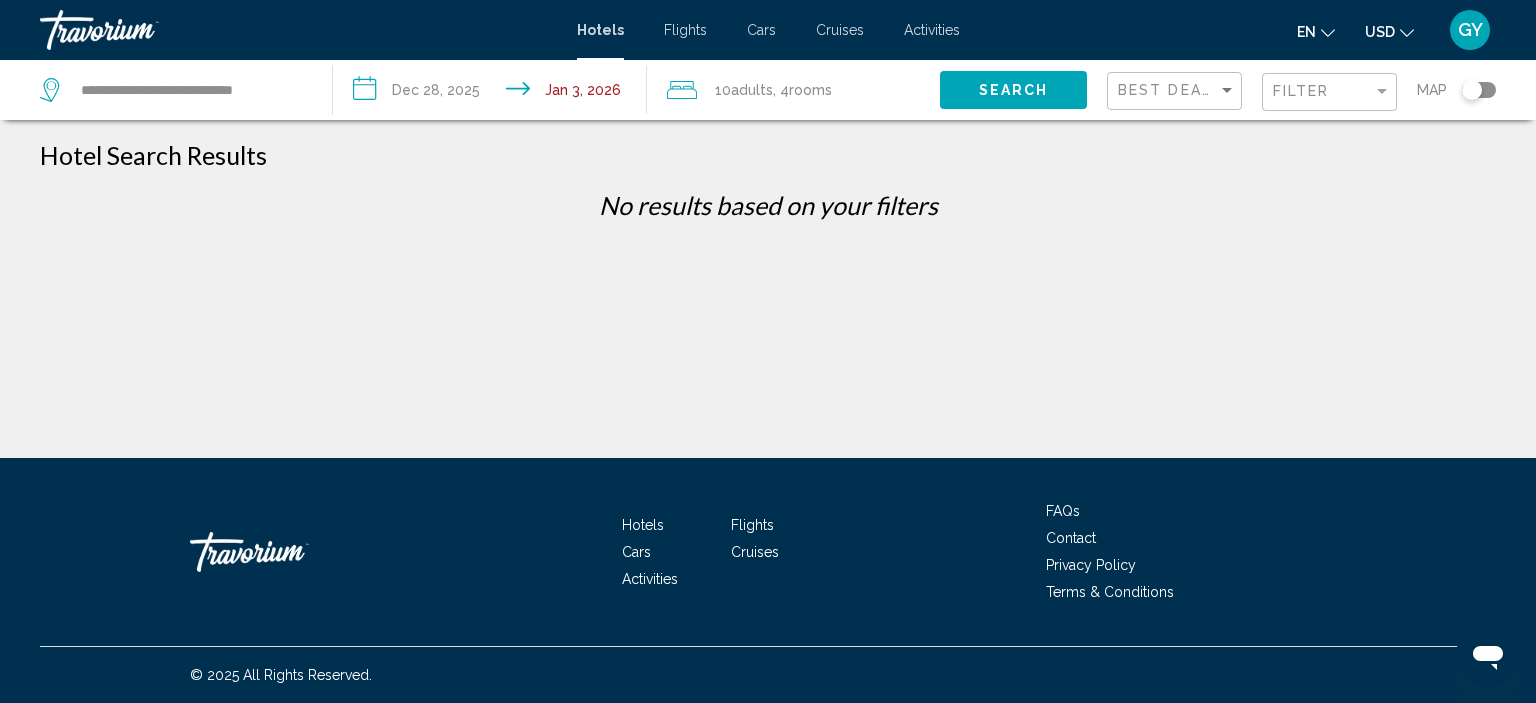 click on "**********" 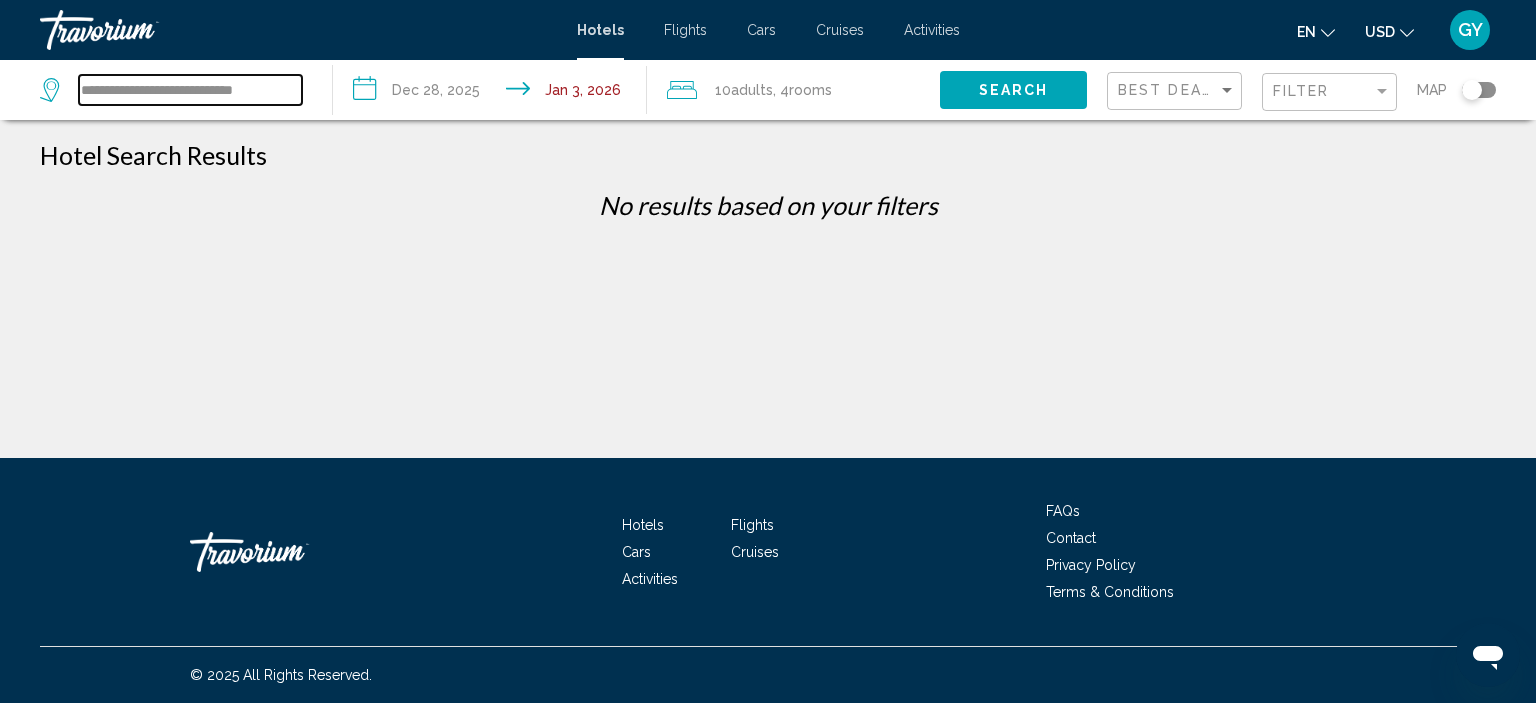 click on "**********" at bounding box center [190, 90] 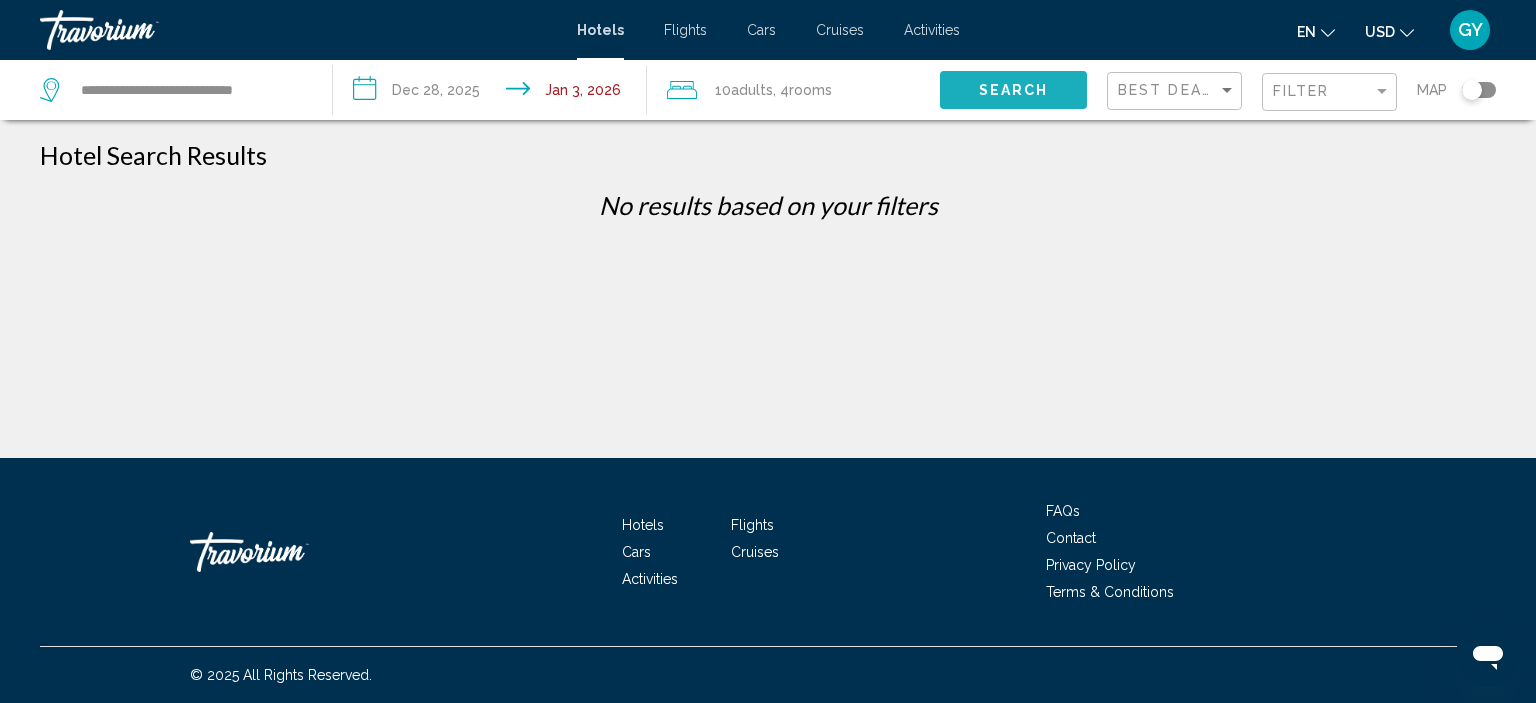 click on "Search" 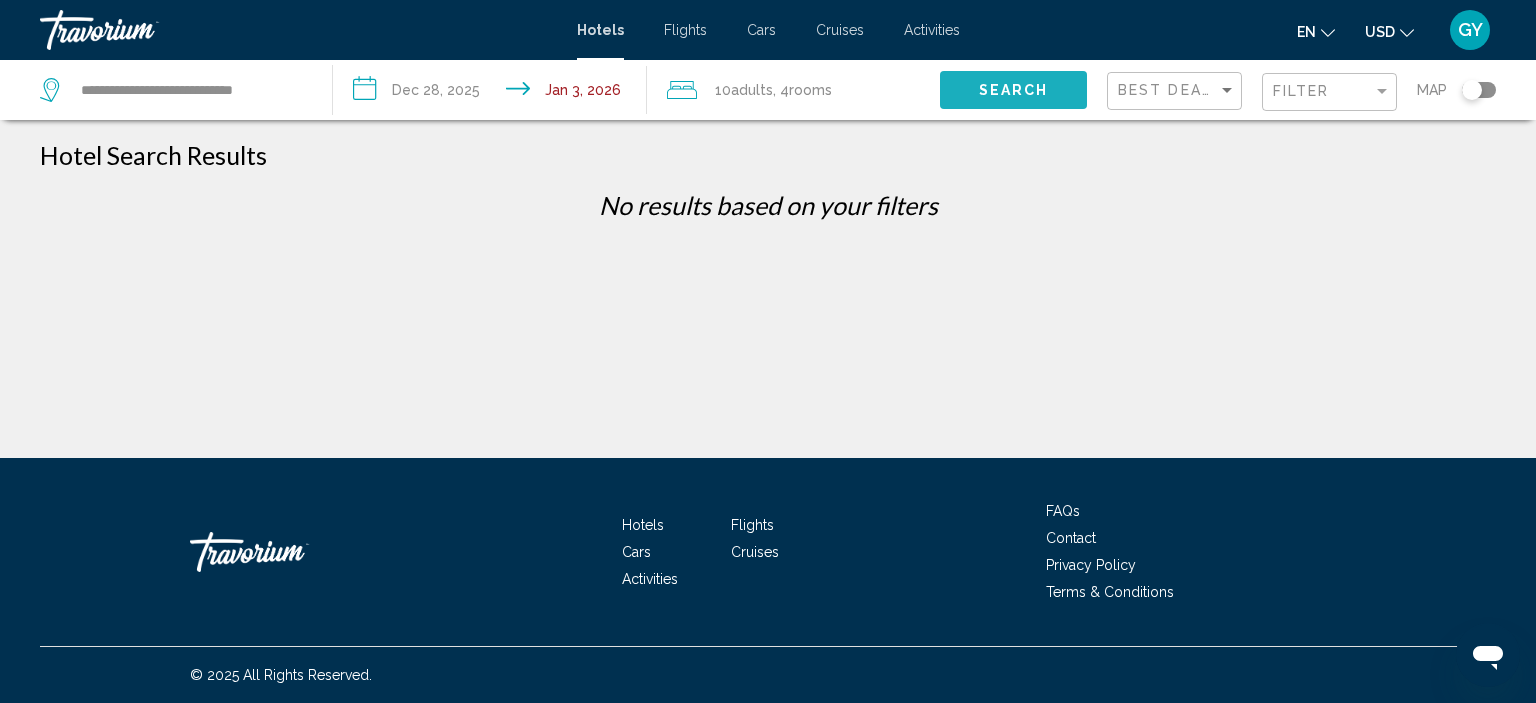 click on "Search" 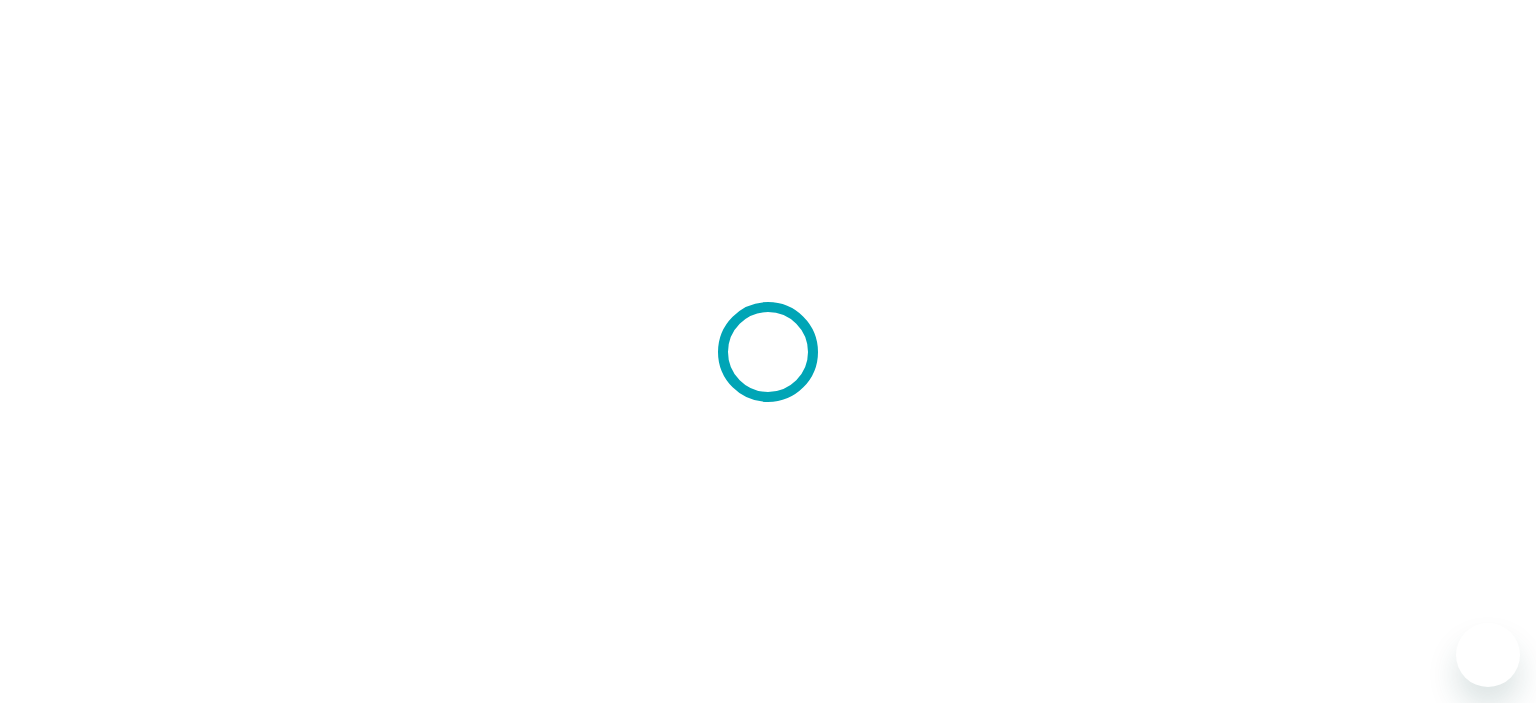 scroll, scrollTop: 0, scrollLeft: 0, axis: both 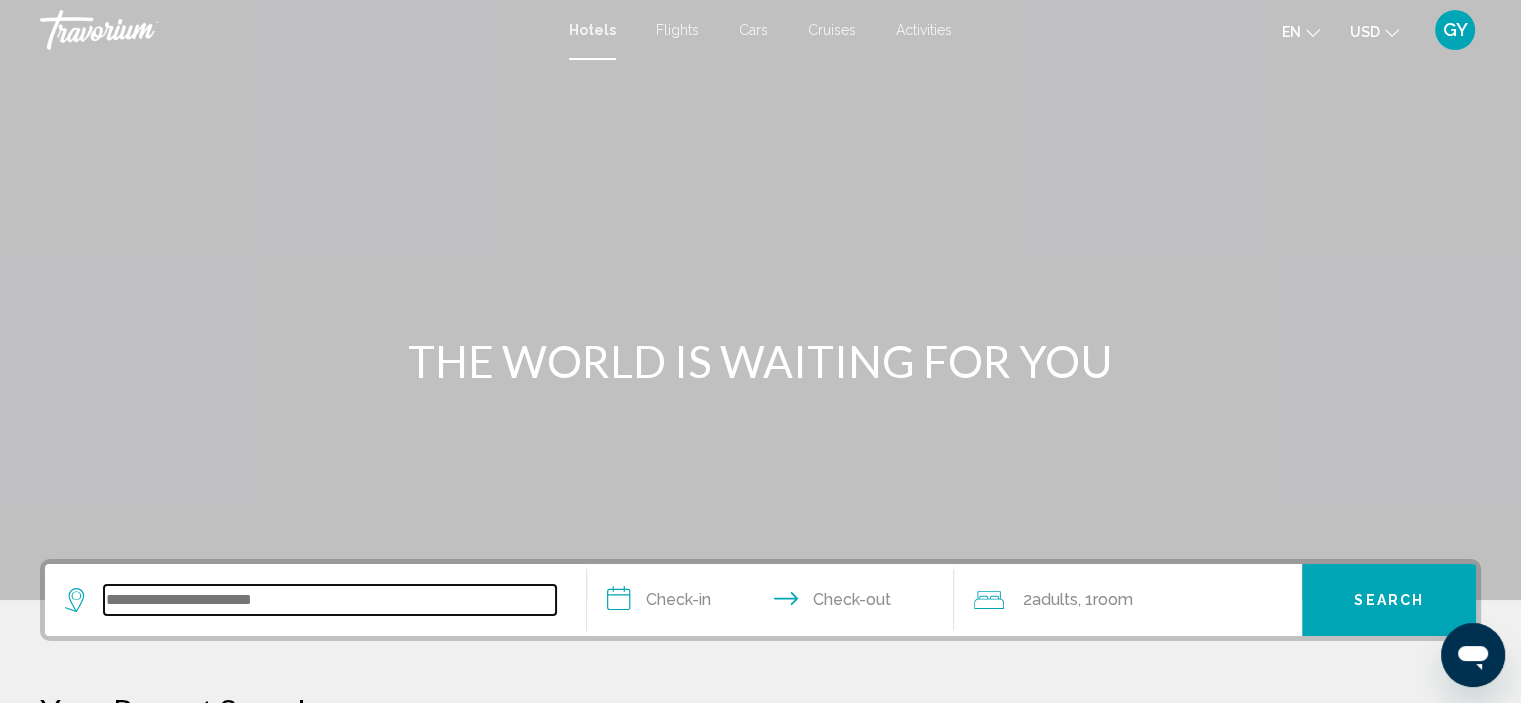 click at bounding box center (330, 600) 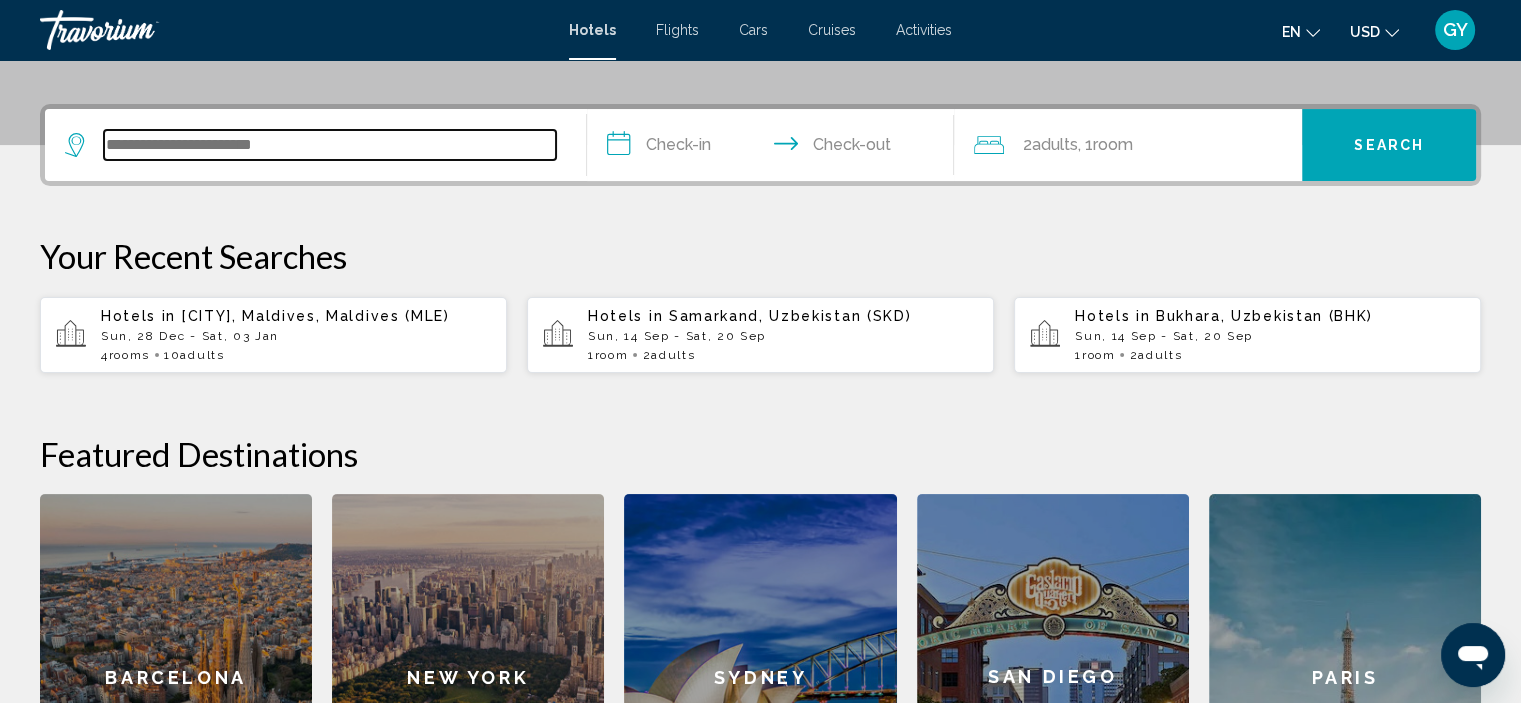 scroll, scrollTop: 493, scrollLeft: 0, axis: vertical 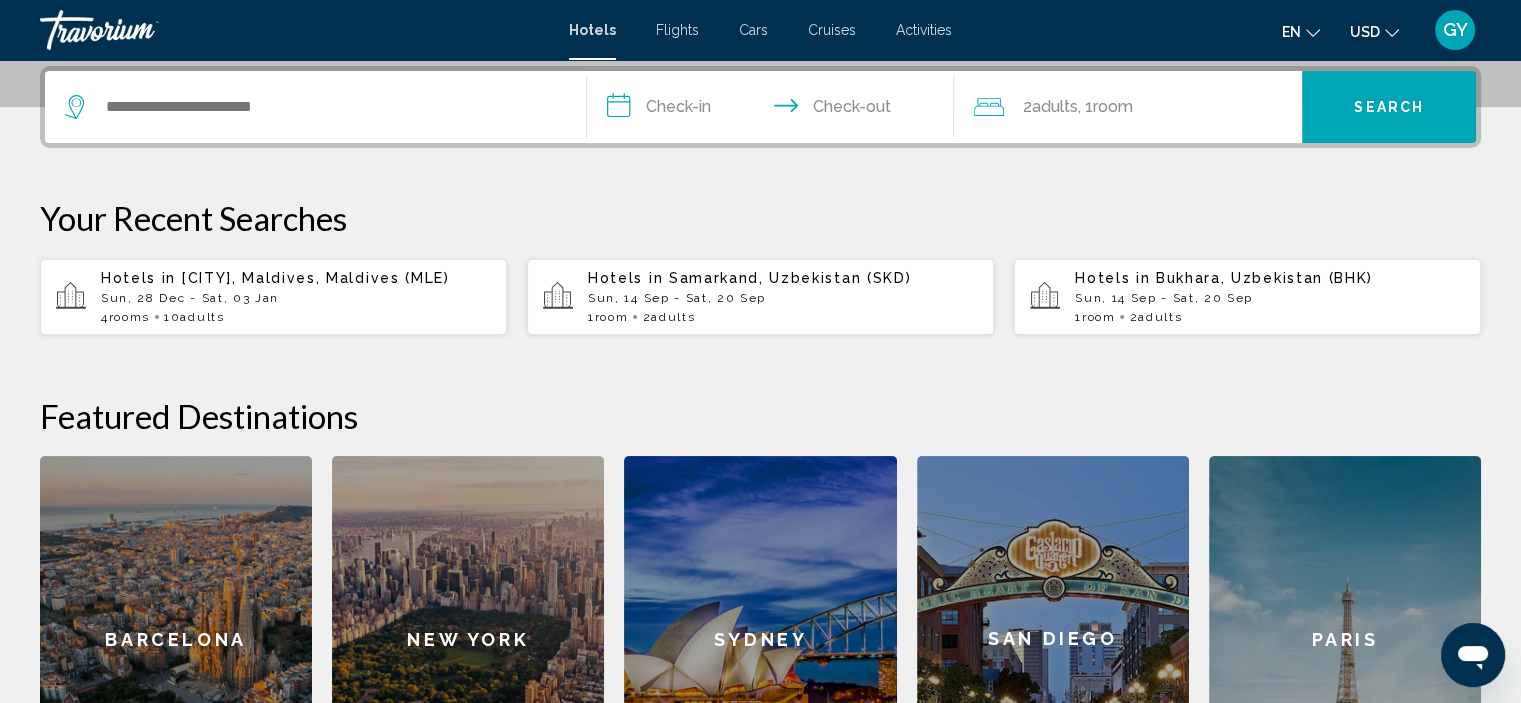 click on "Hotels in [CITY], Maldives, Maldives (MLE) Sun, 28 Dec - Sat, 03 Jan 4 Room rooms 10 Adult Adults" at bounding box center [296, 297] 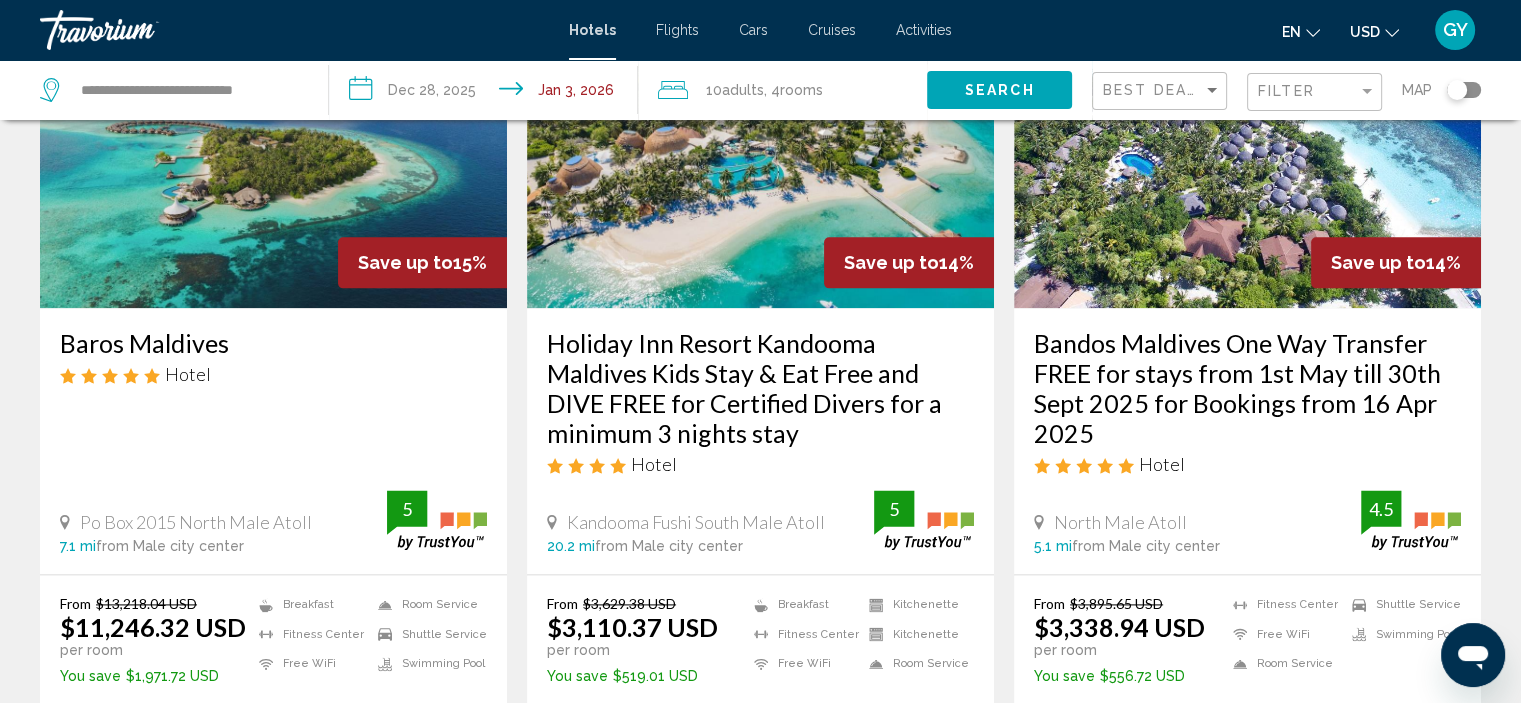 scroll, scrollTop: 2489, scrollLeft: 0, axis: vertical 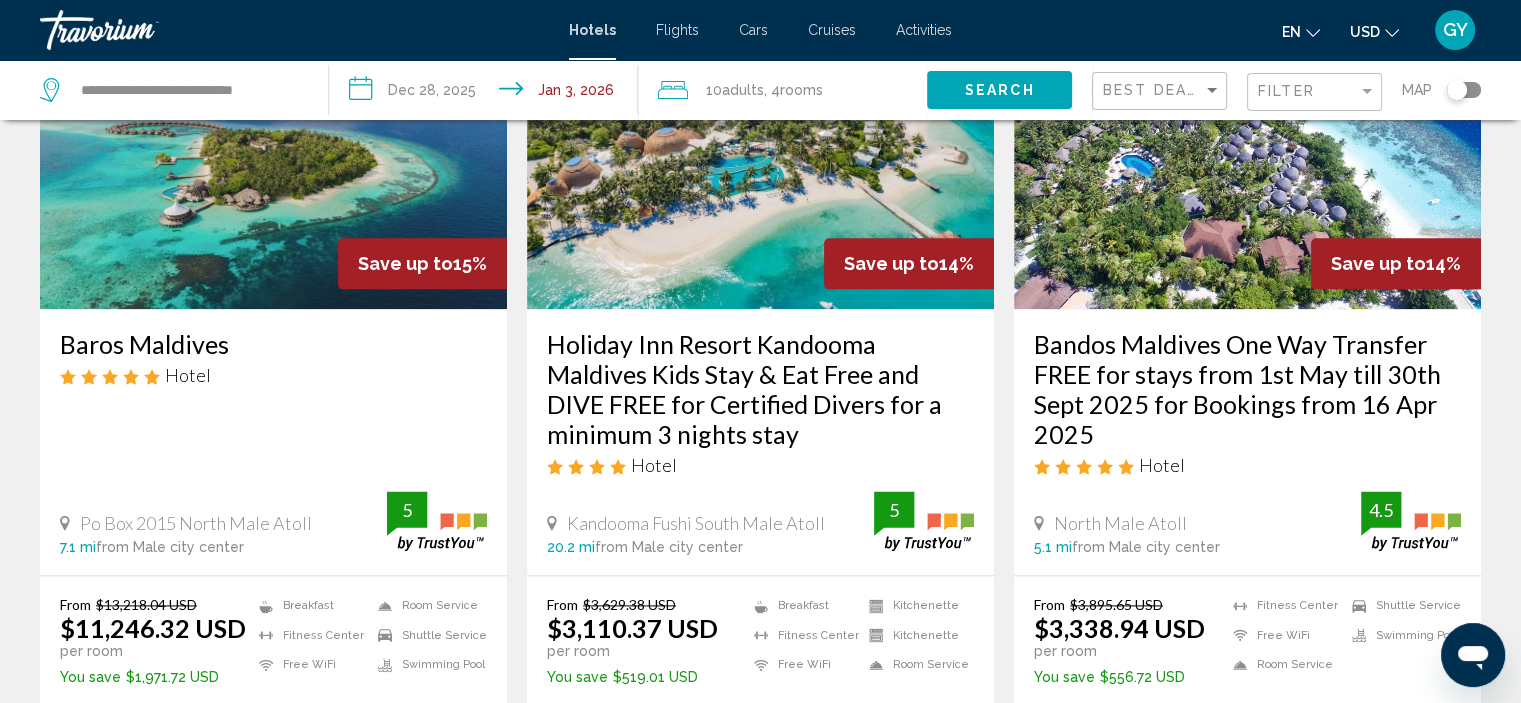 click at bounding box center (760, 149) 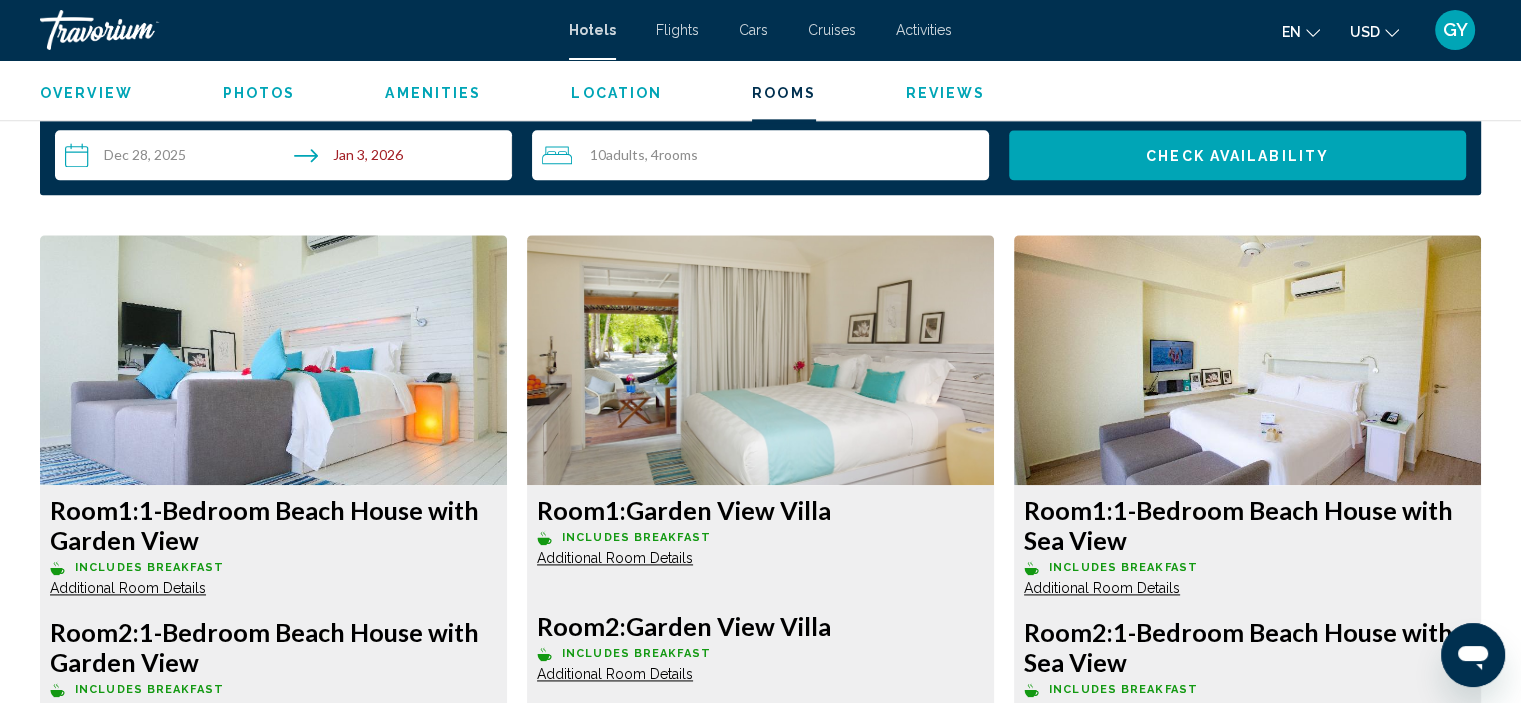 scroll, scrollTop: 2596, scrollLeft: 0, axis: vertical 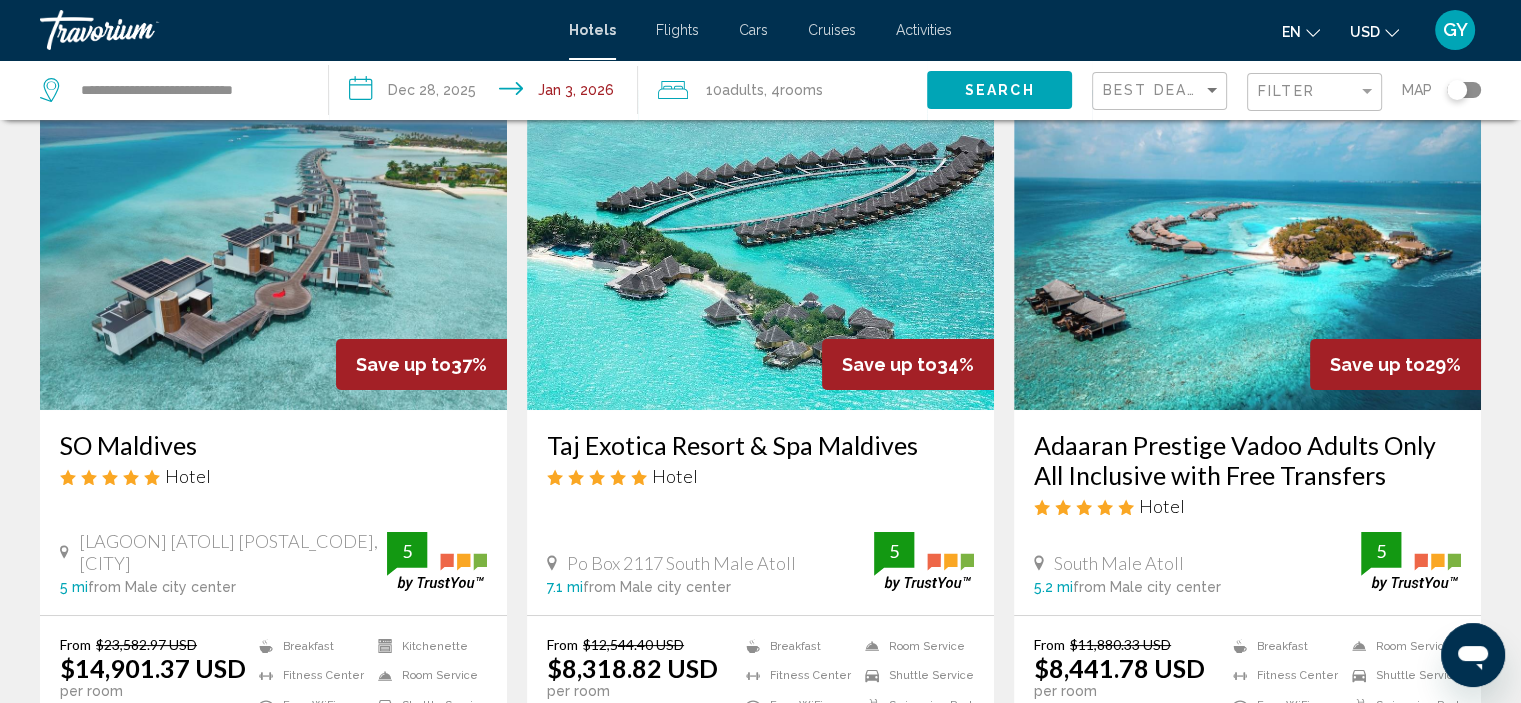 click at bounding box center [760, 250] 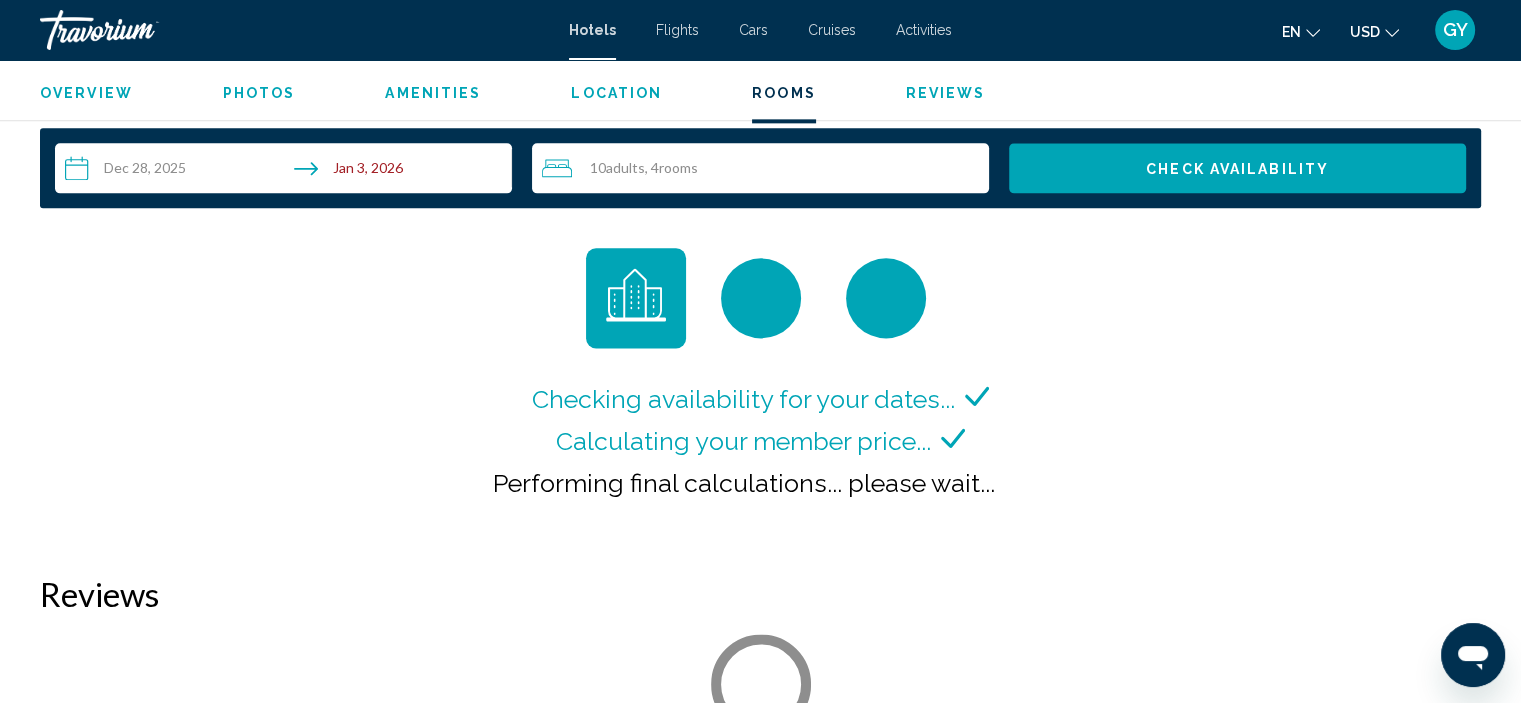 scroll, scrollTop: 2583, scrollLeft: 0, axis: vertical 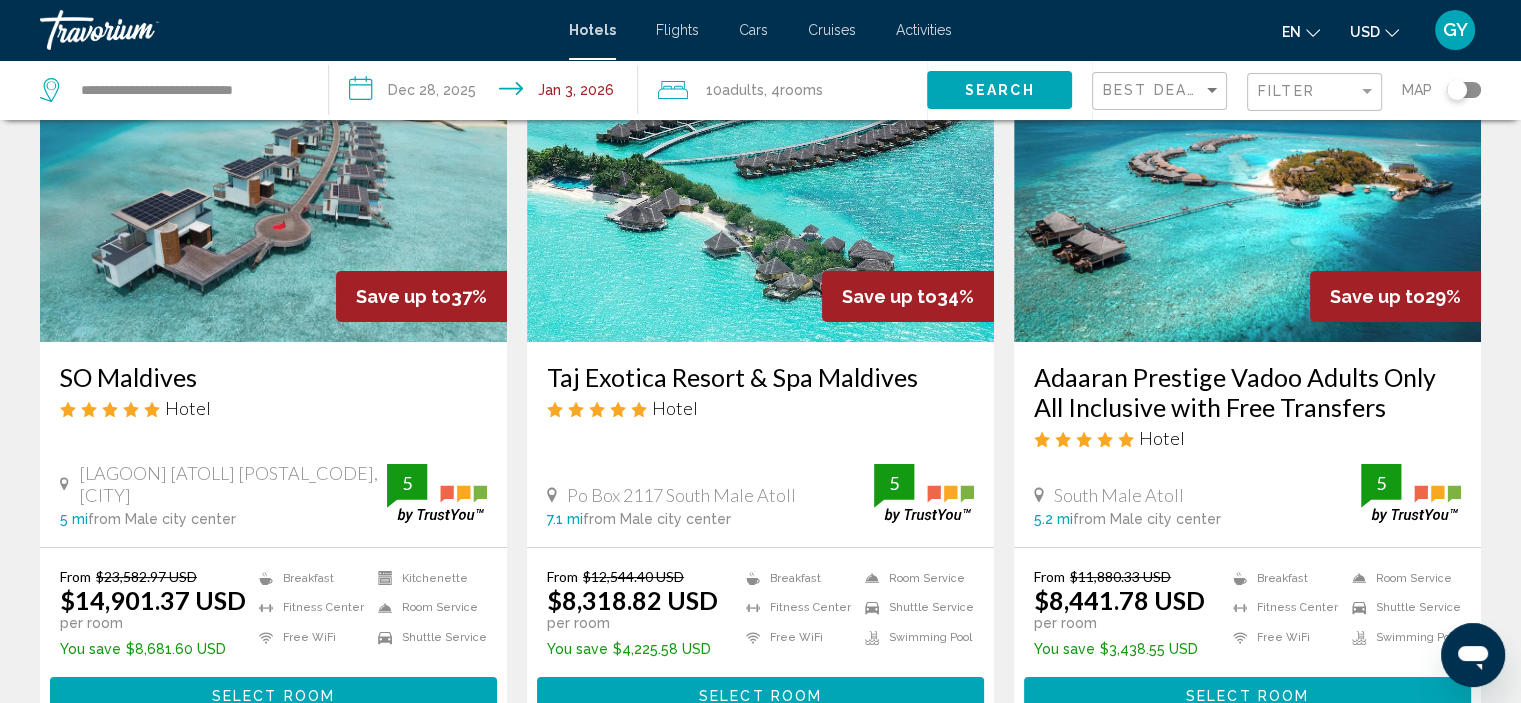 click at bounding box center (1247, 182) 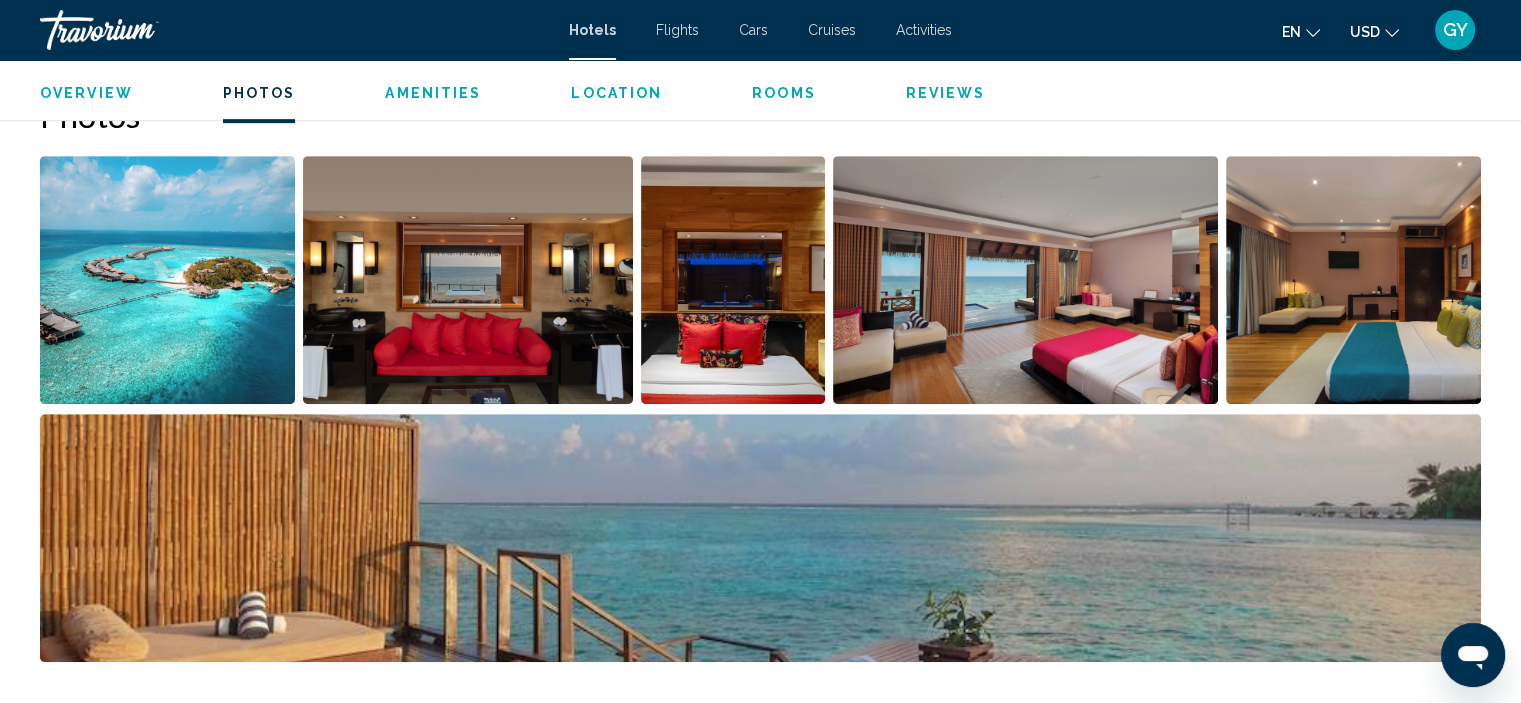 scroll, scrollTop: 1000, scrollLeft: 0, axis: vertical 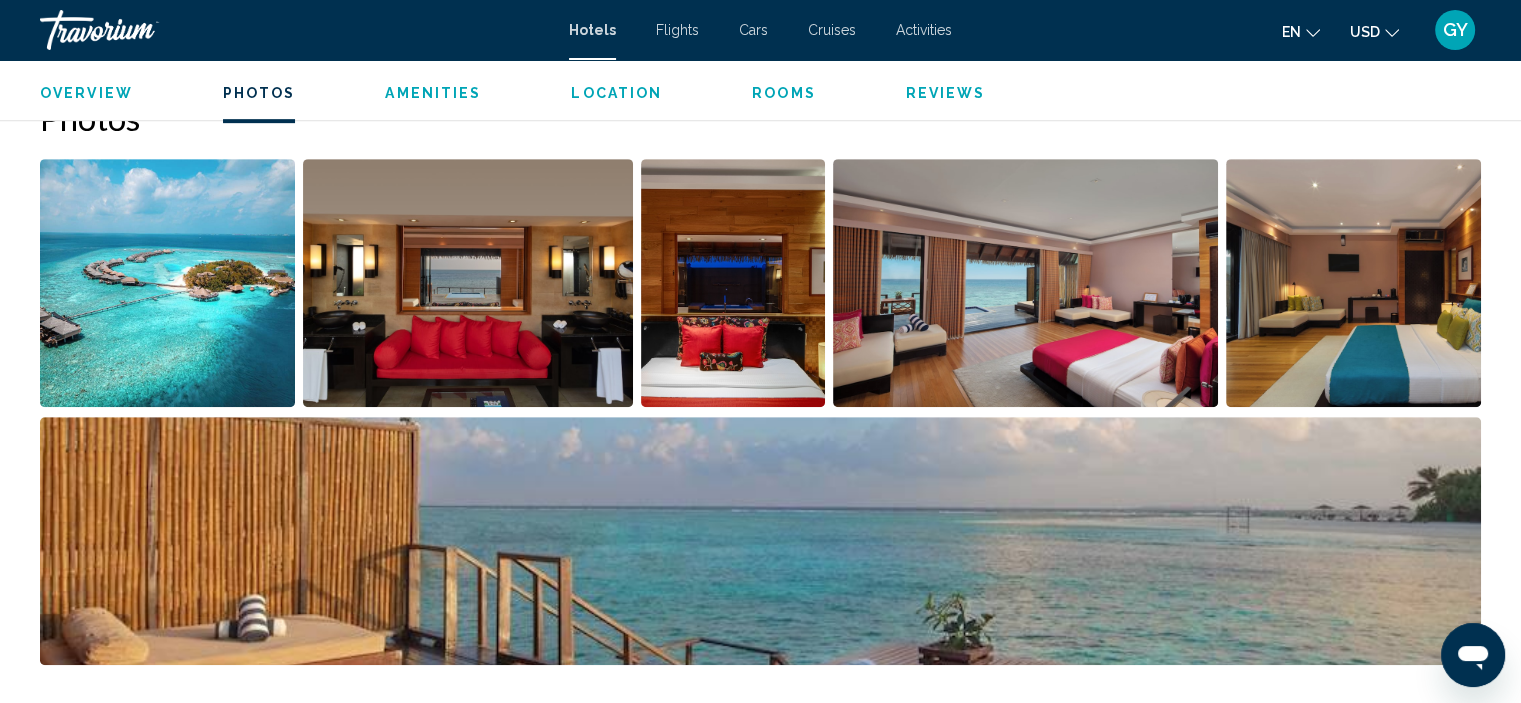 click at bounding box center (1025, 283) 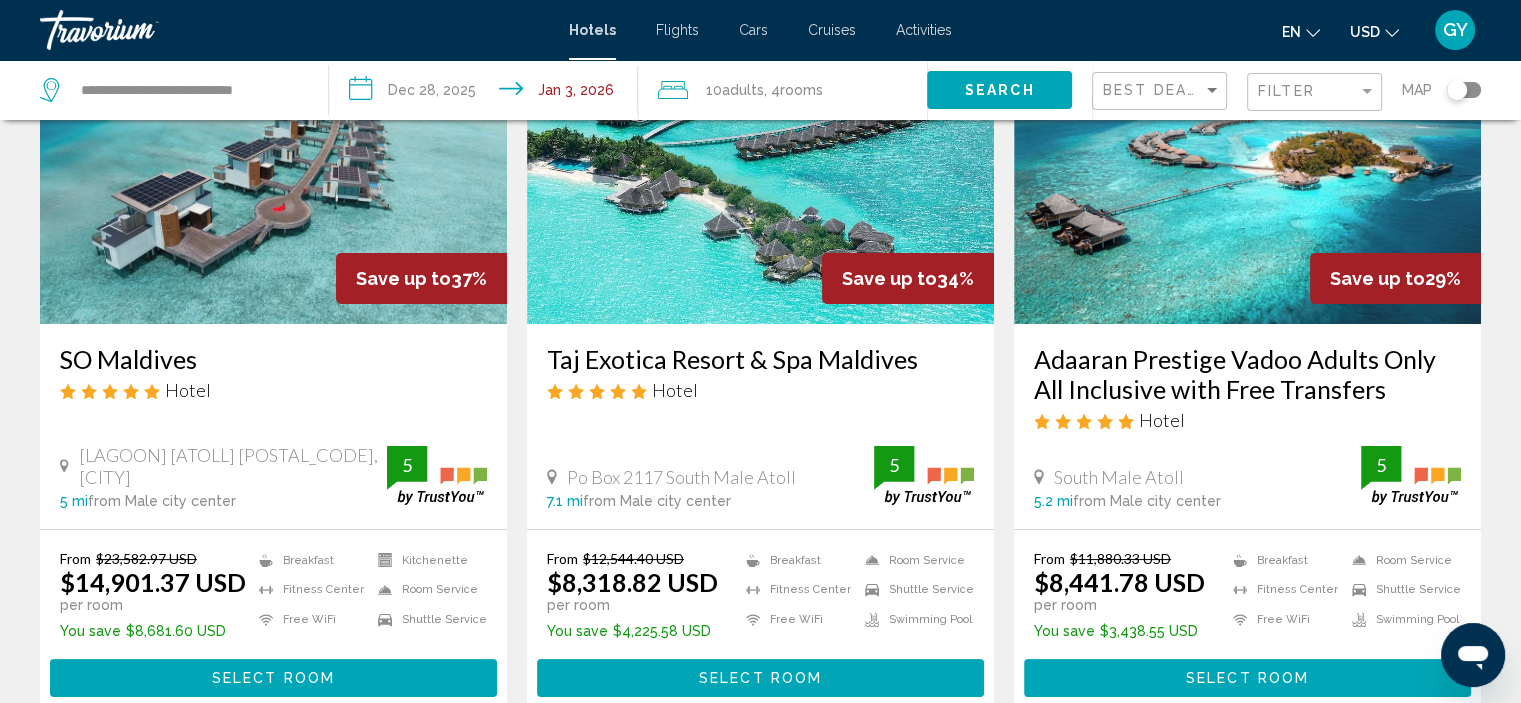 scroll, scrollTop: 160, scrollLeft: 0, axis: vertical 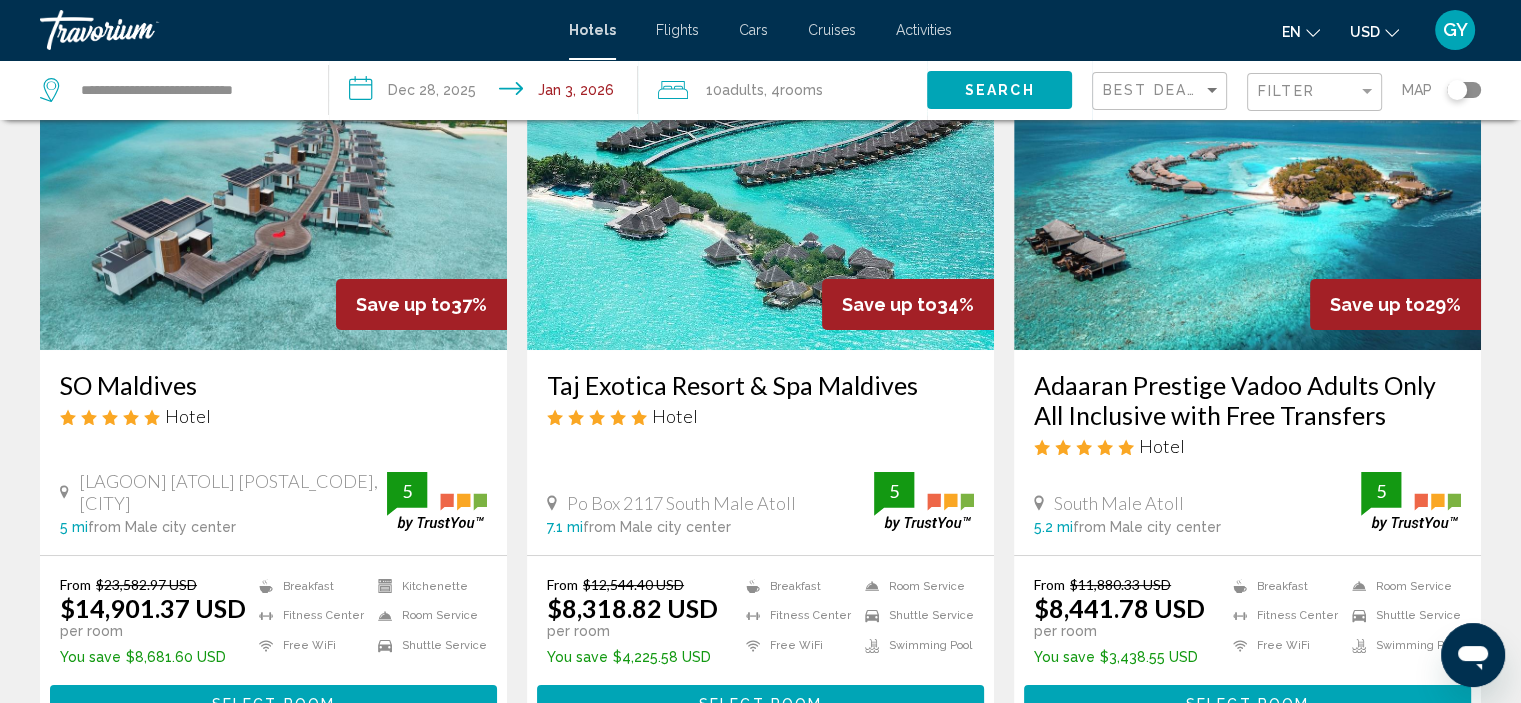 click at bounding box center (1247, 190) 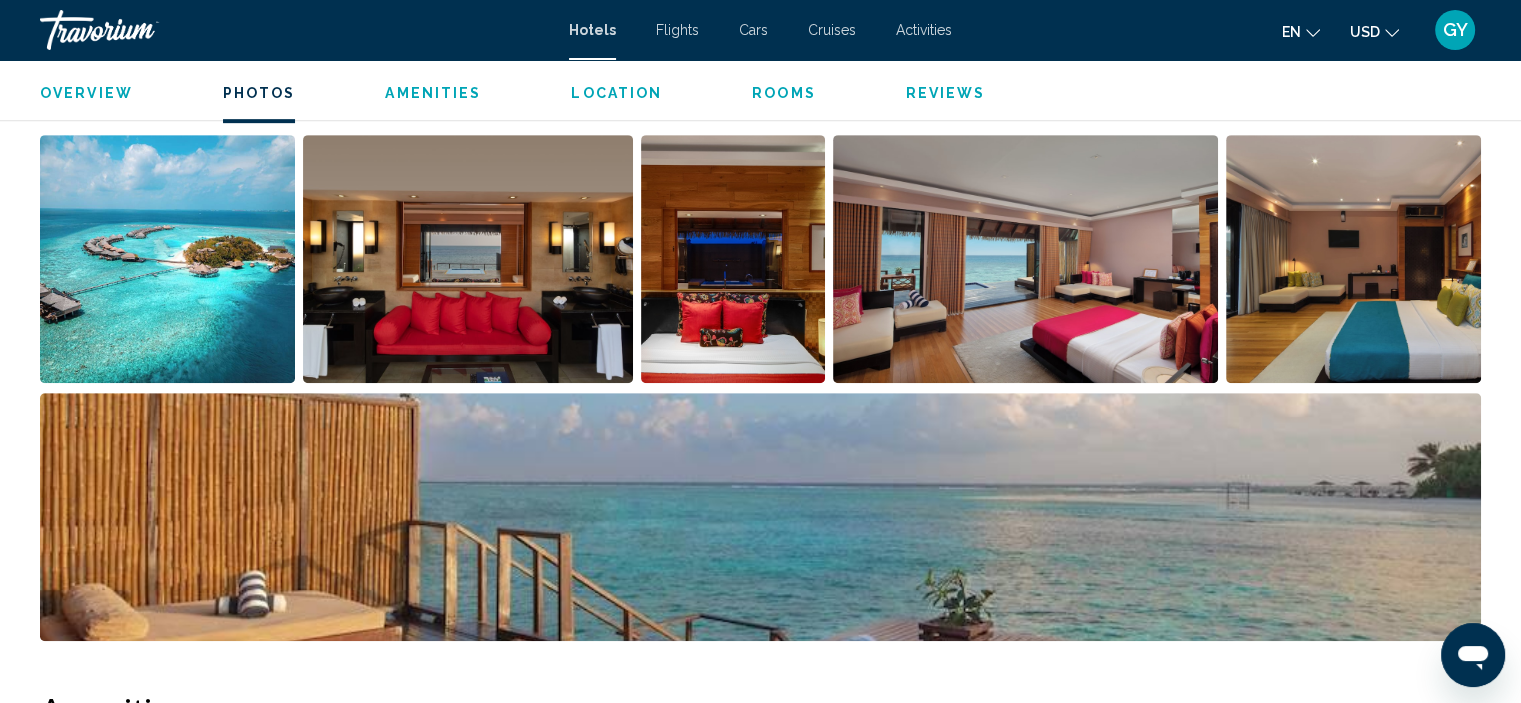 scroll, scrollTop: 1015, scrollLeft: 0, axis: vertical 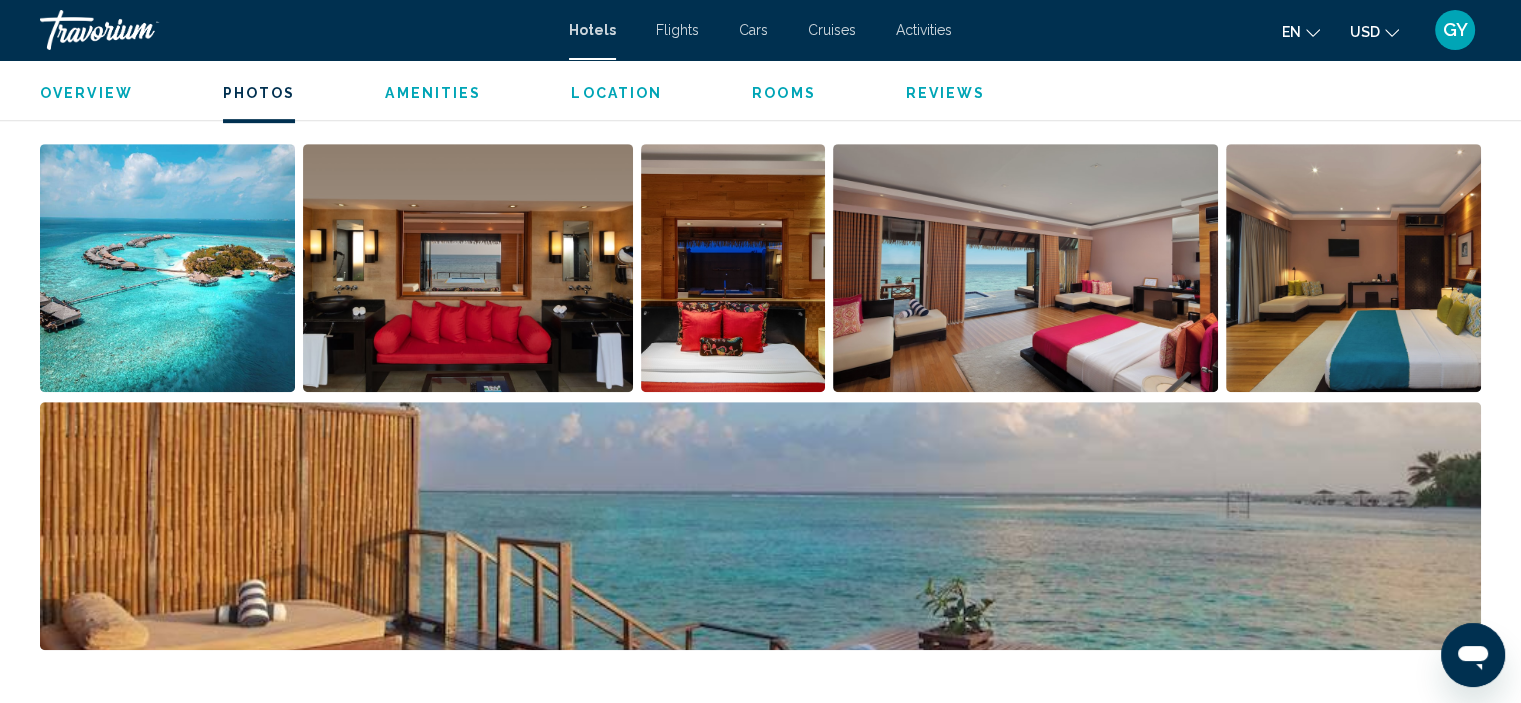 click at bounding box center (167, 268) 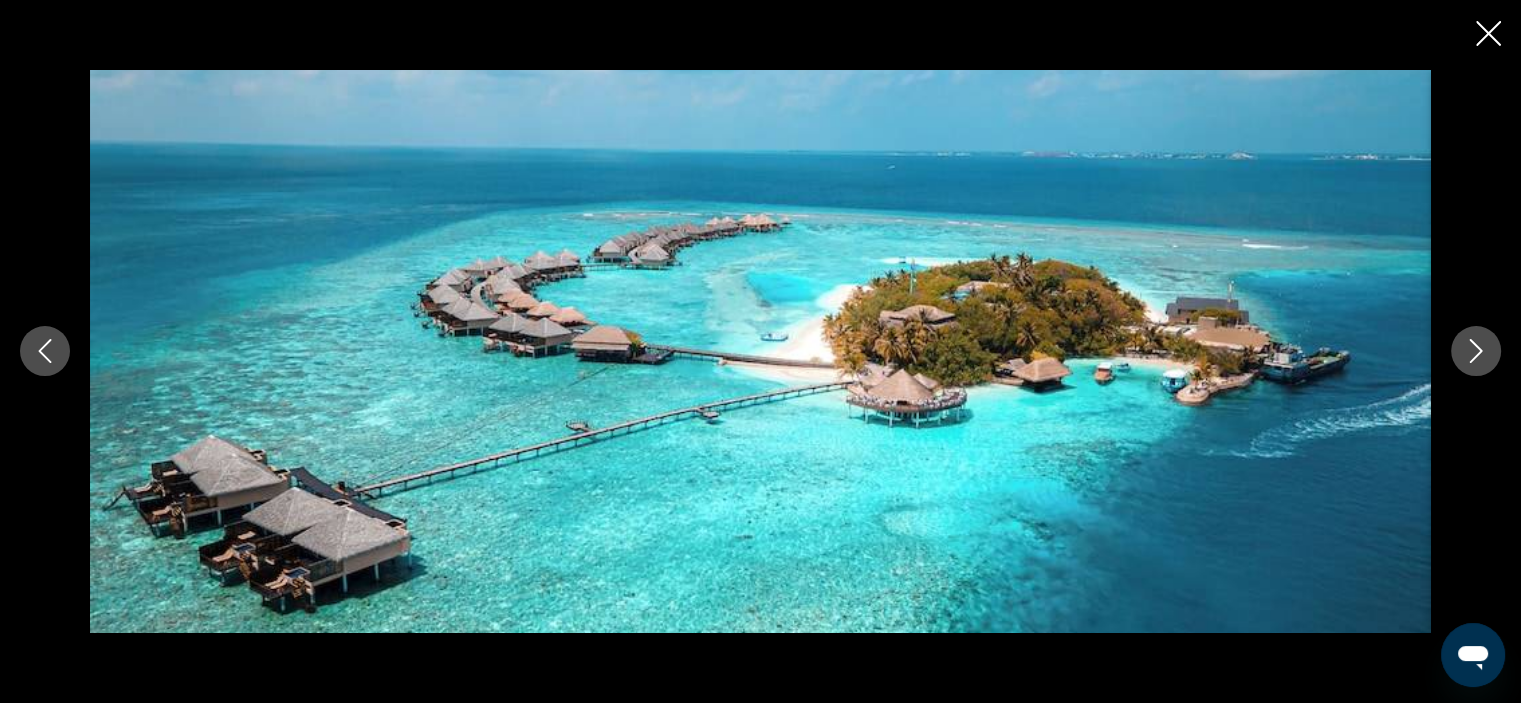 click 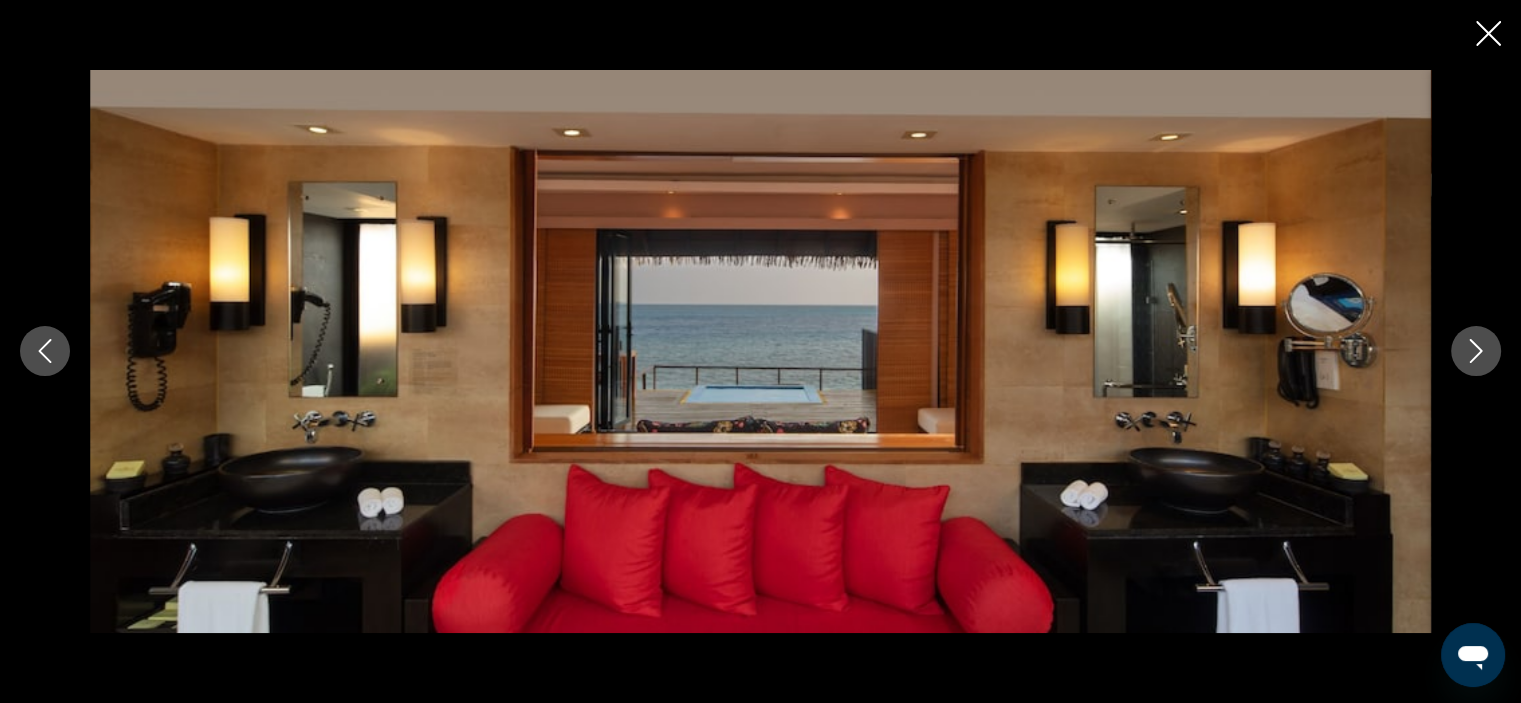 click 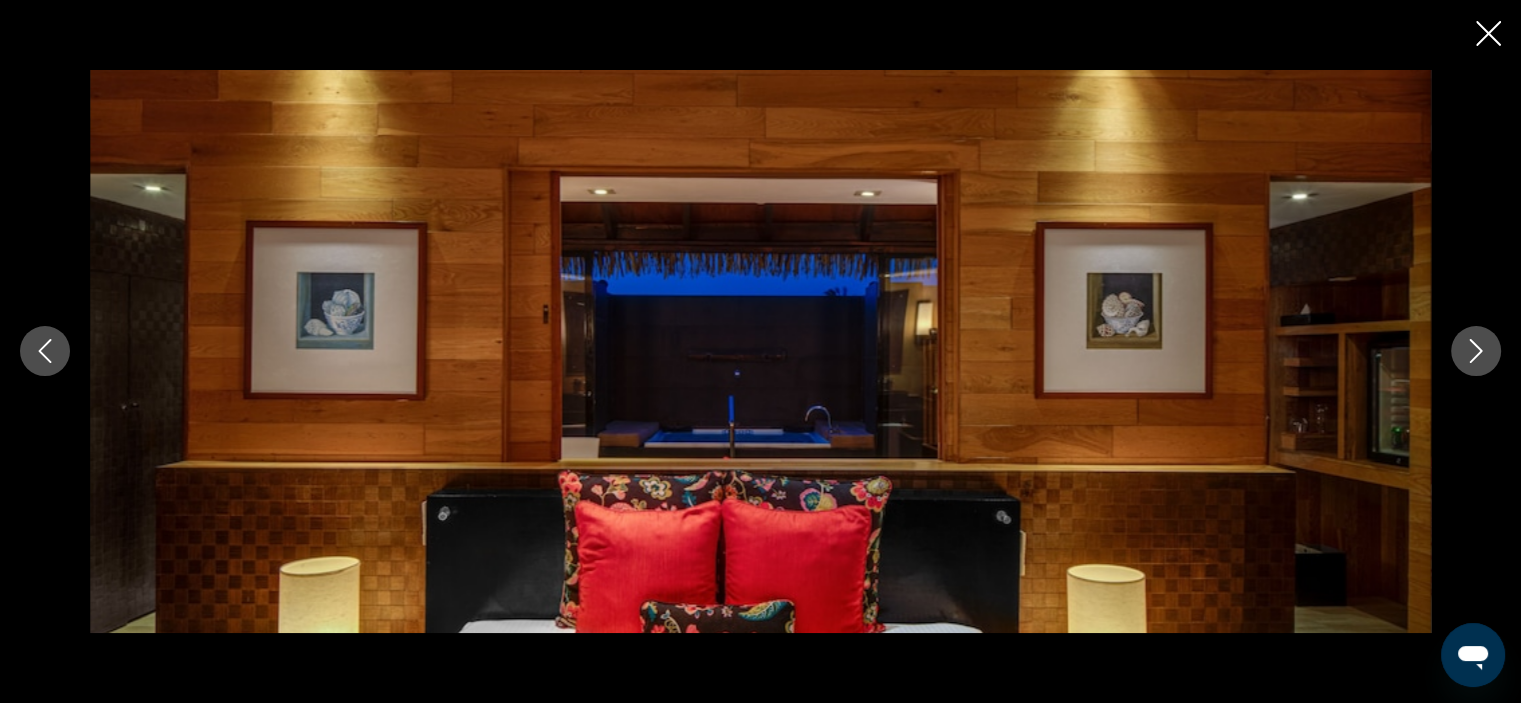 click 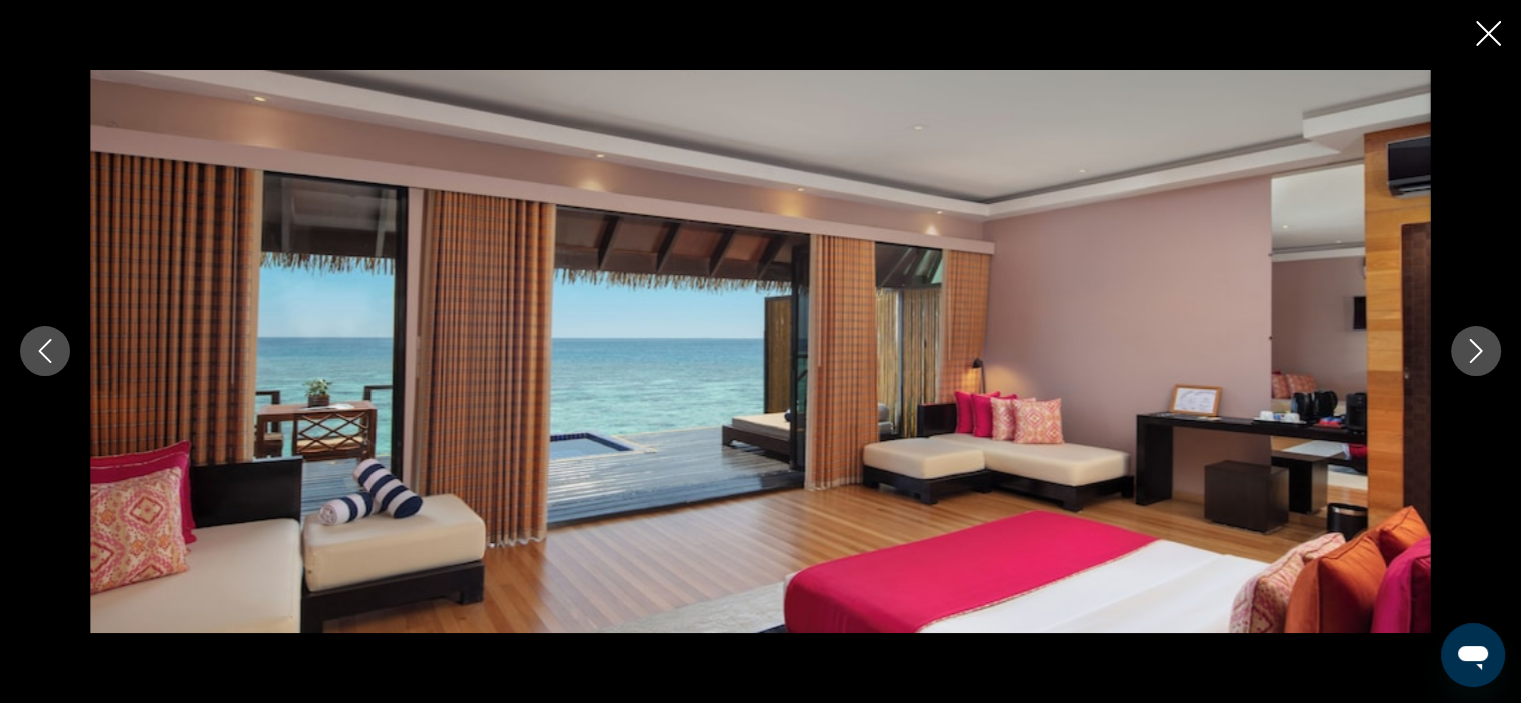 click 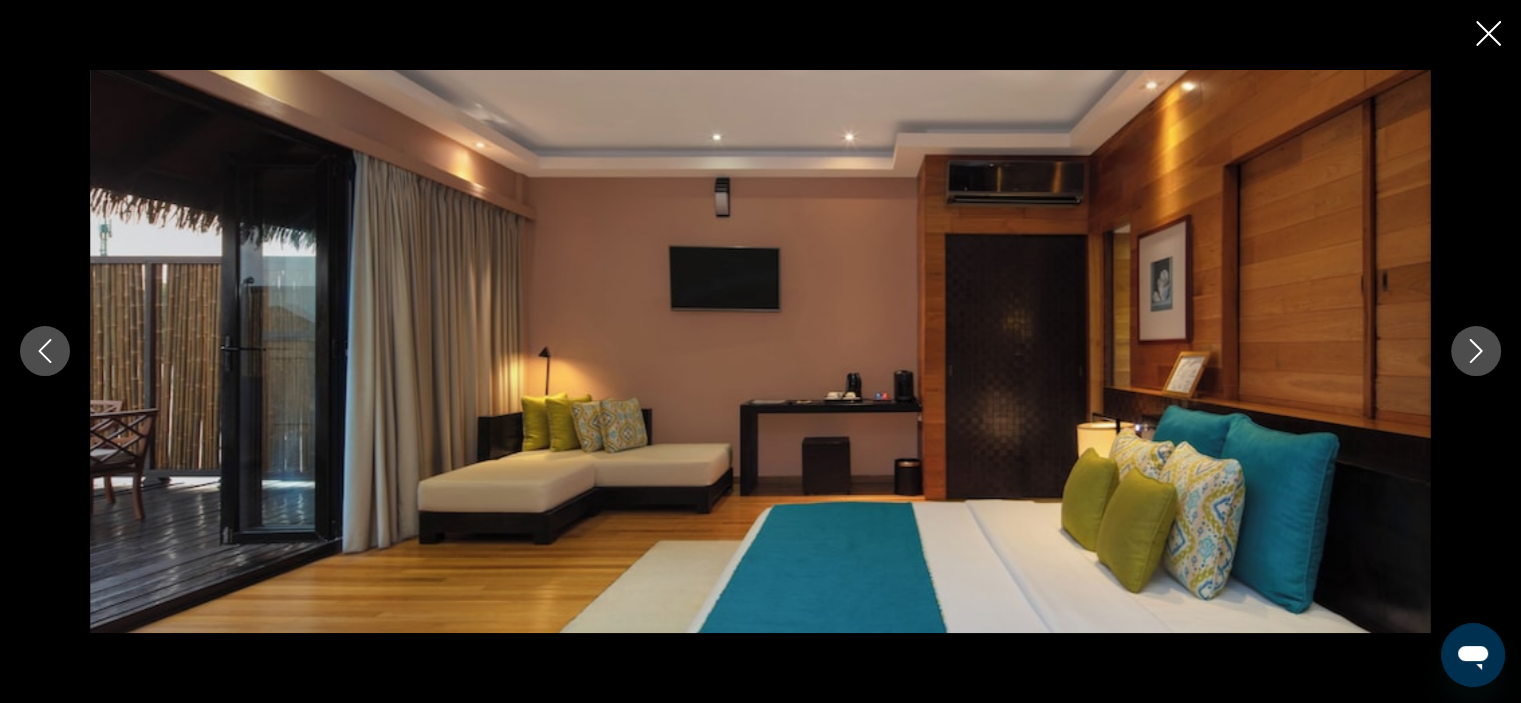 click 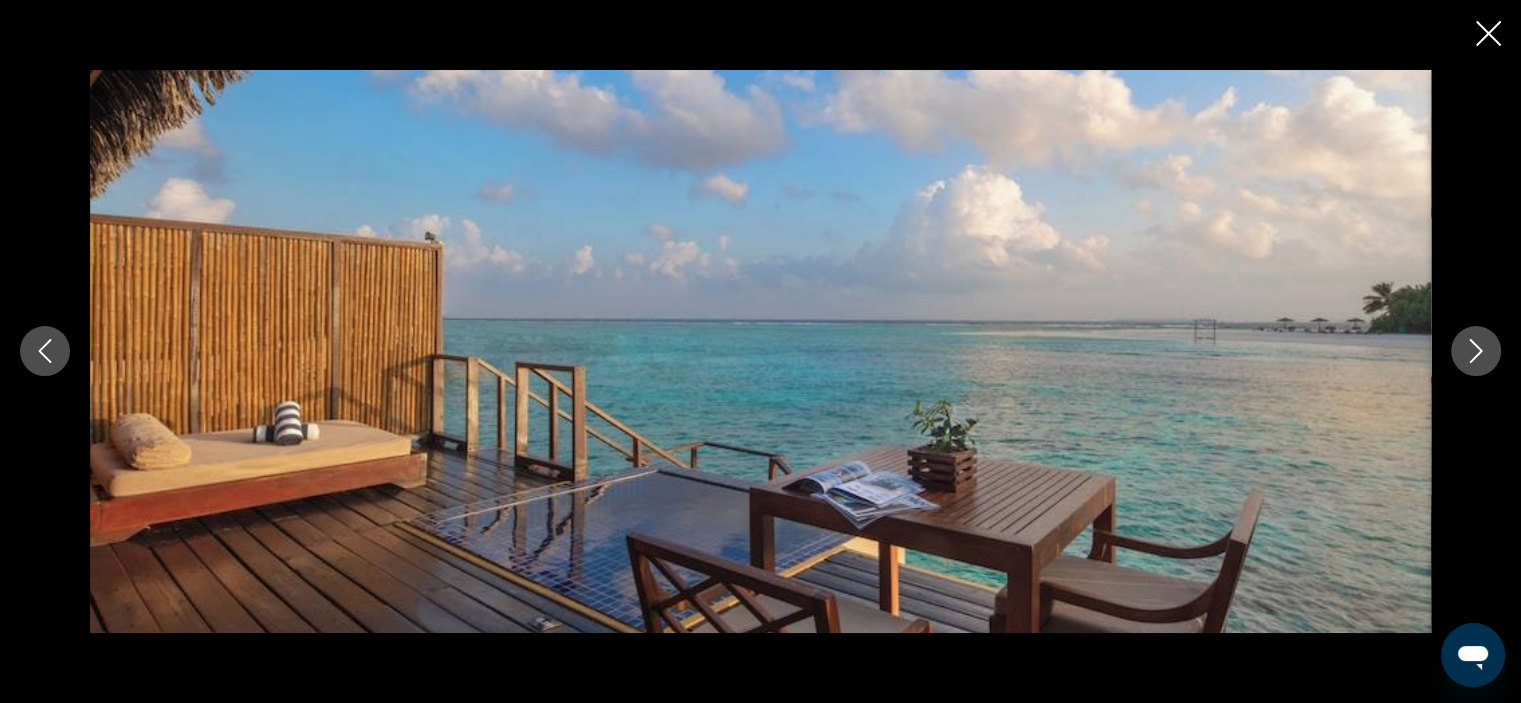 click 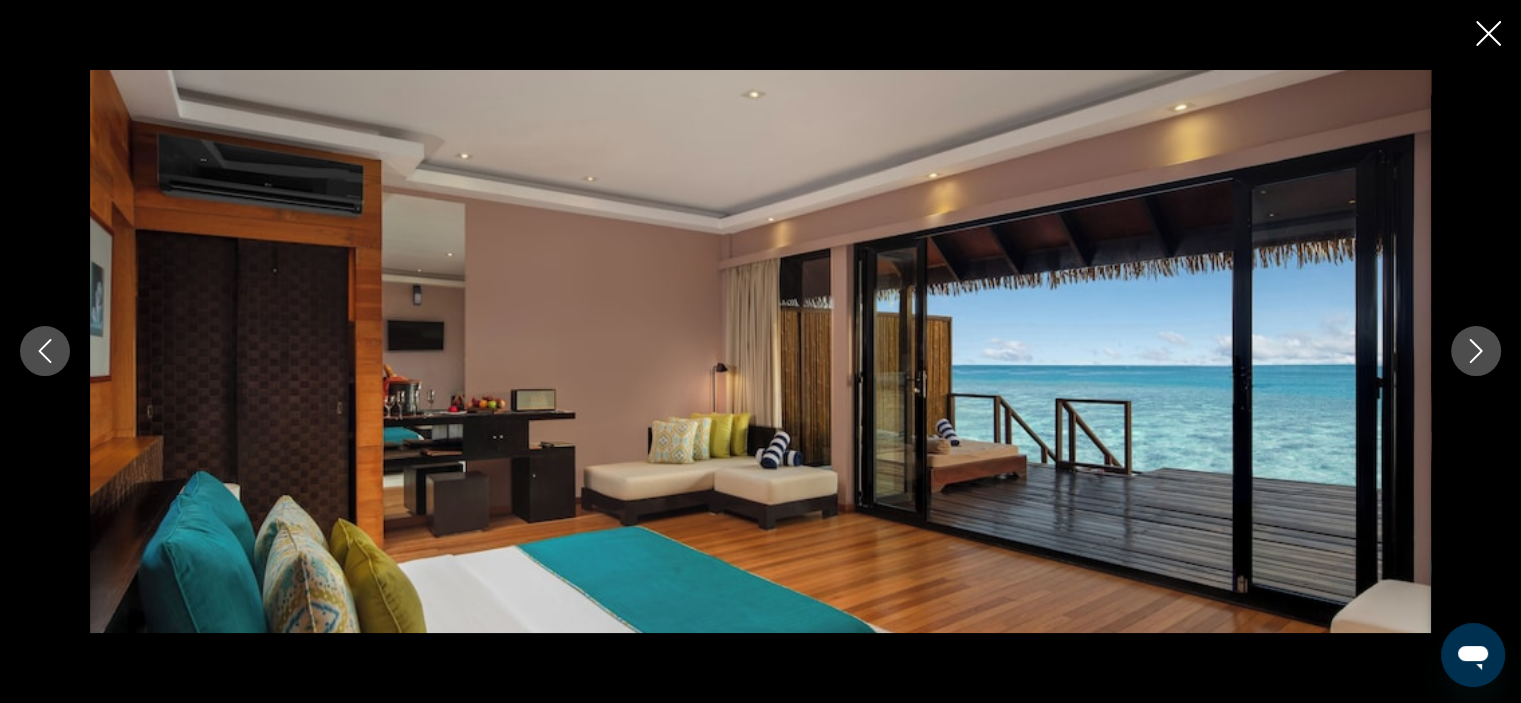 click 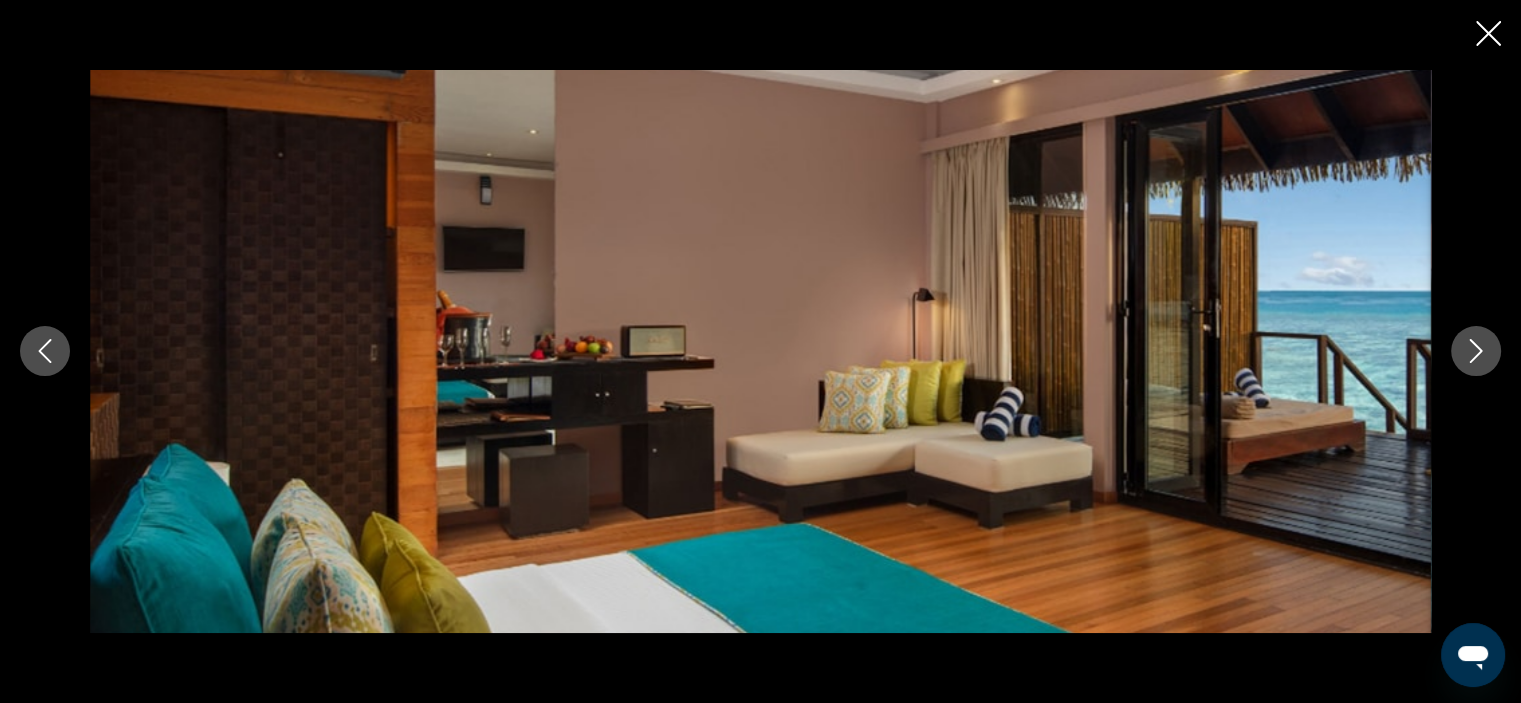 click 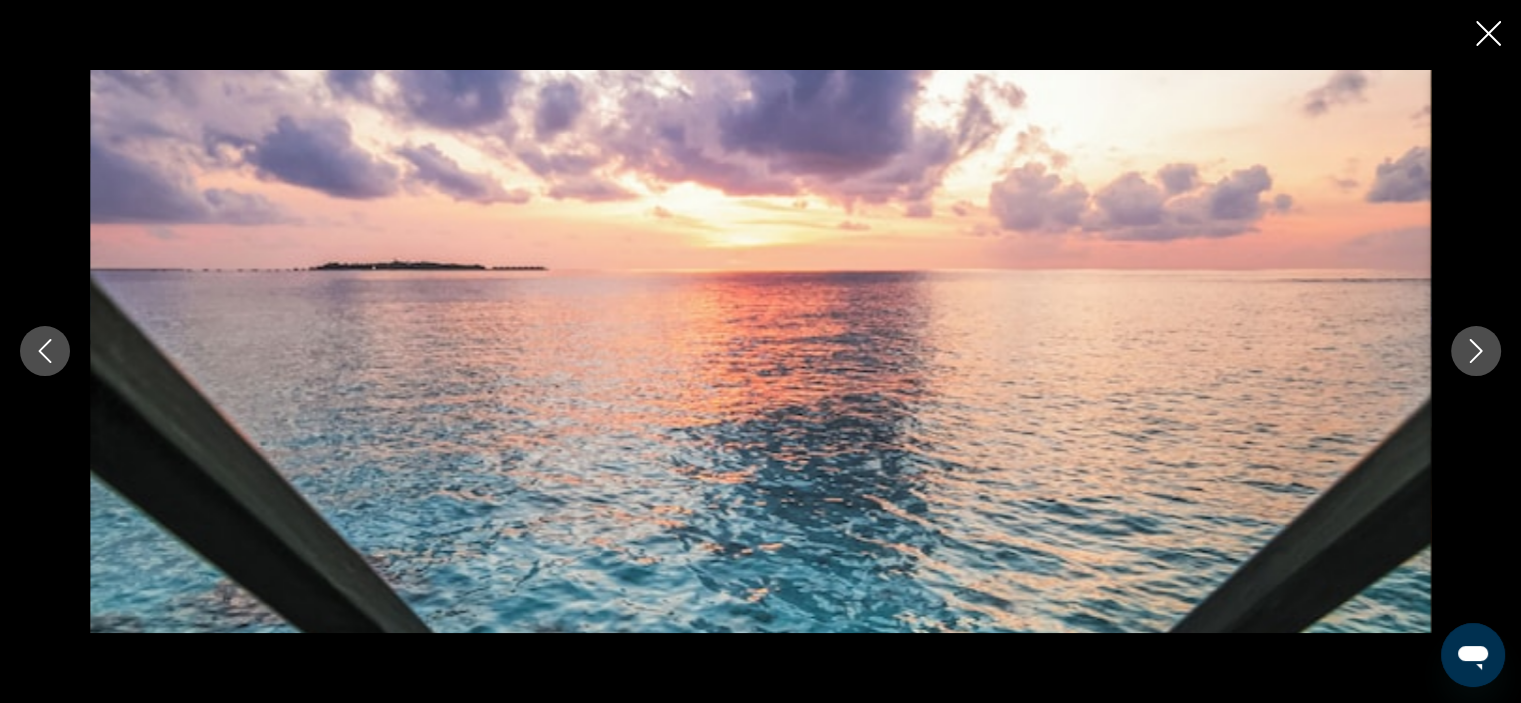 click 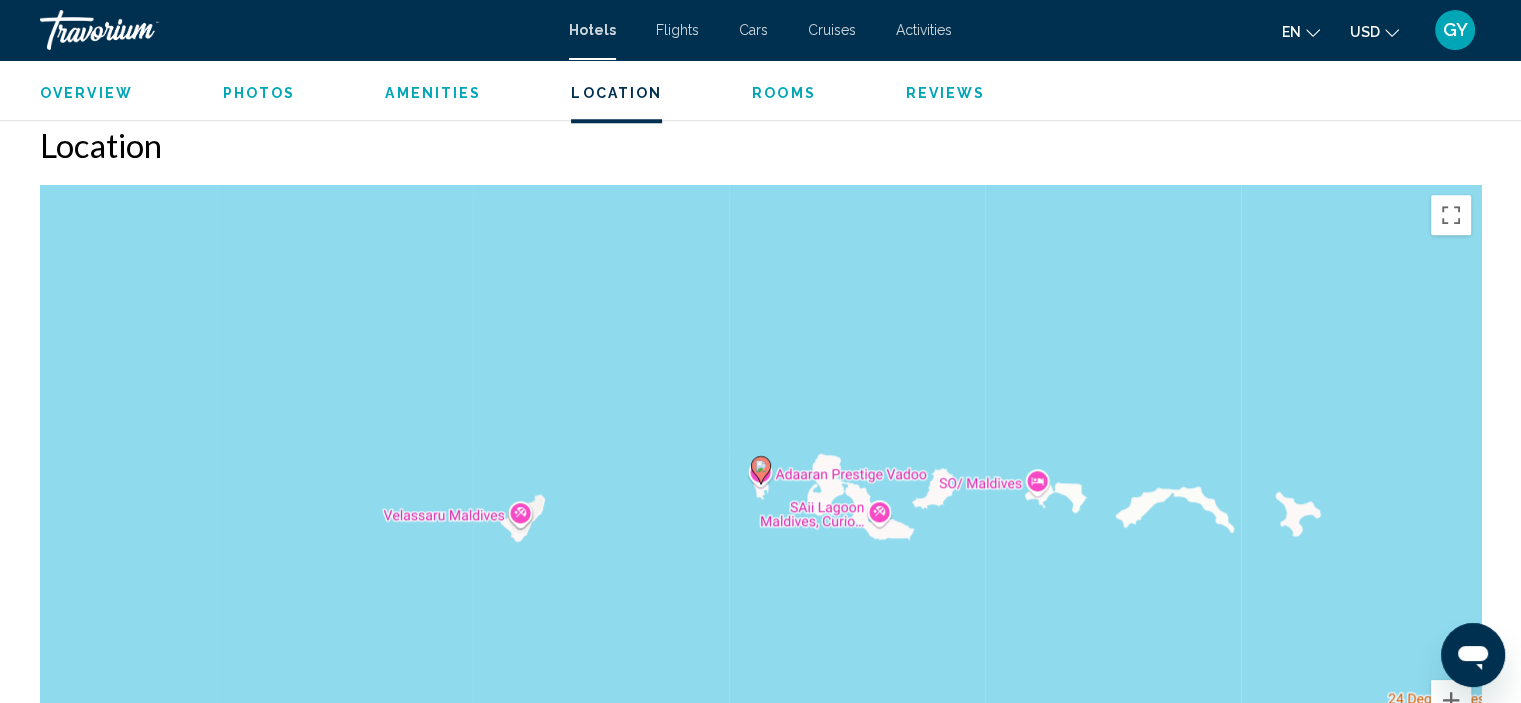scroll, scrollTop: 1816, scrollLeft: 0, axis: vertical 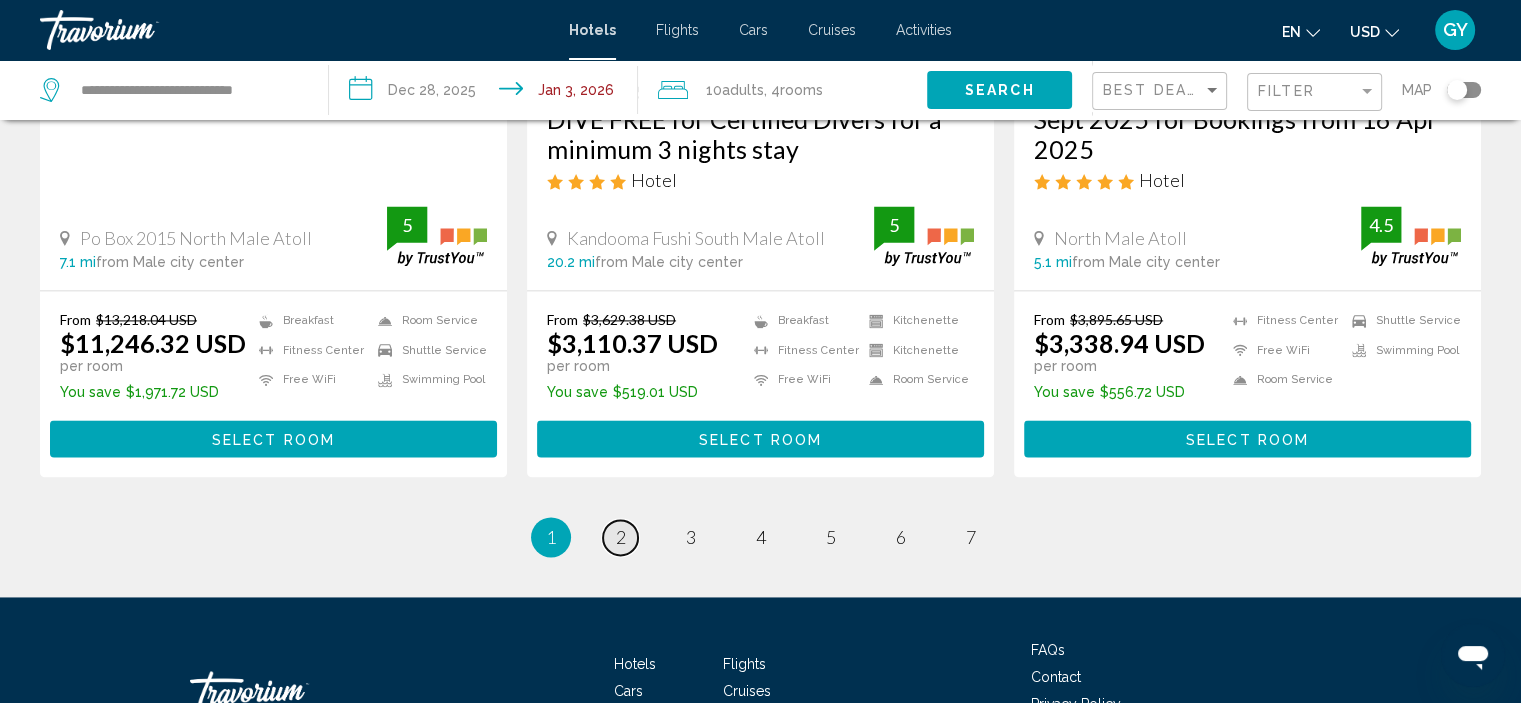 click on "2" at bounding box center [621, 537] 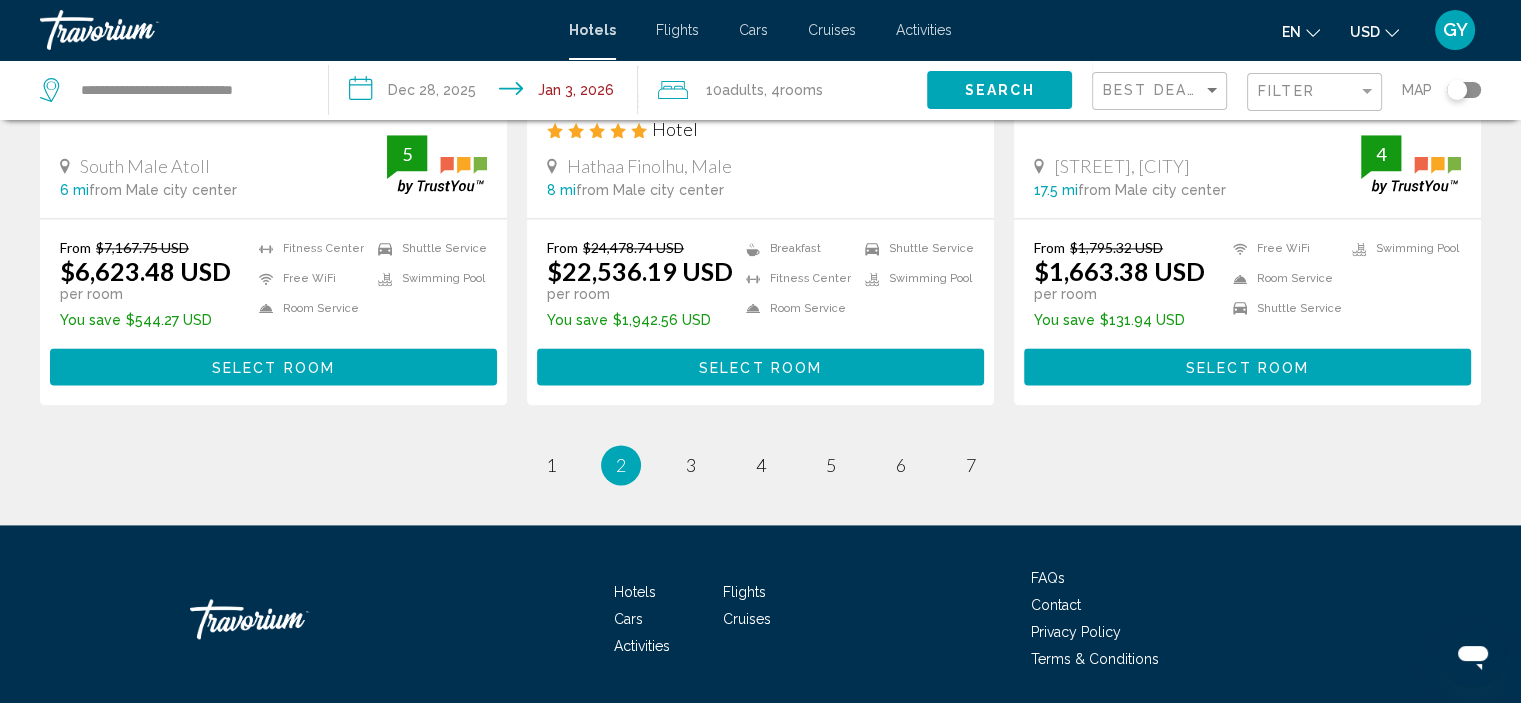 scroll, scrollTop: 2684, scrollLeft: 0, axis: vertical 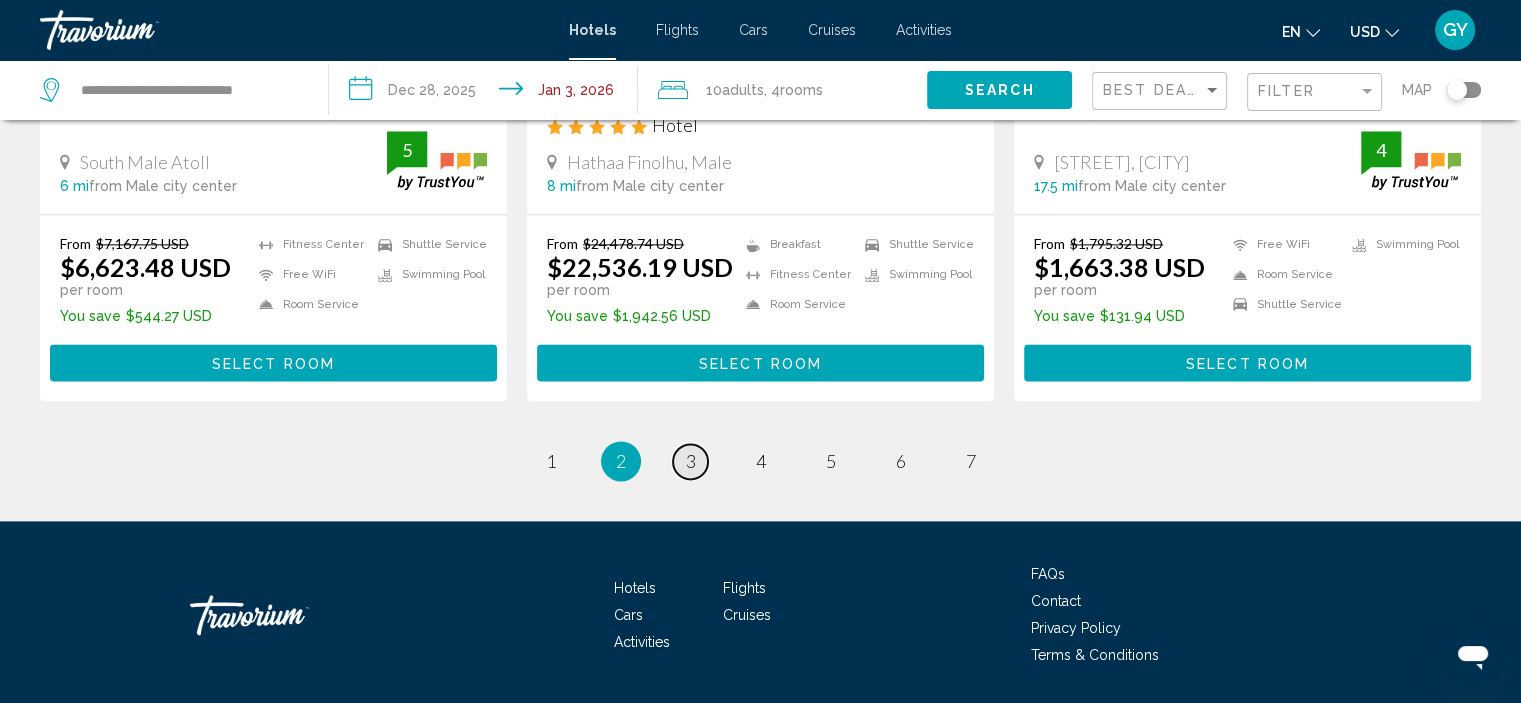 click on "3" at bounding box center (691, 461) 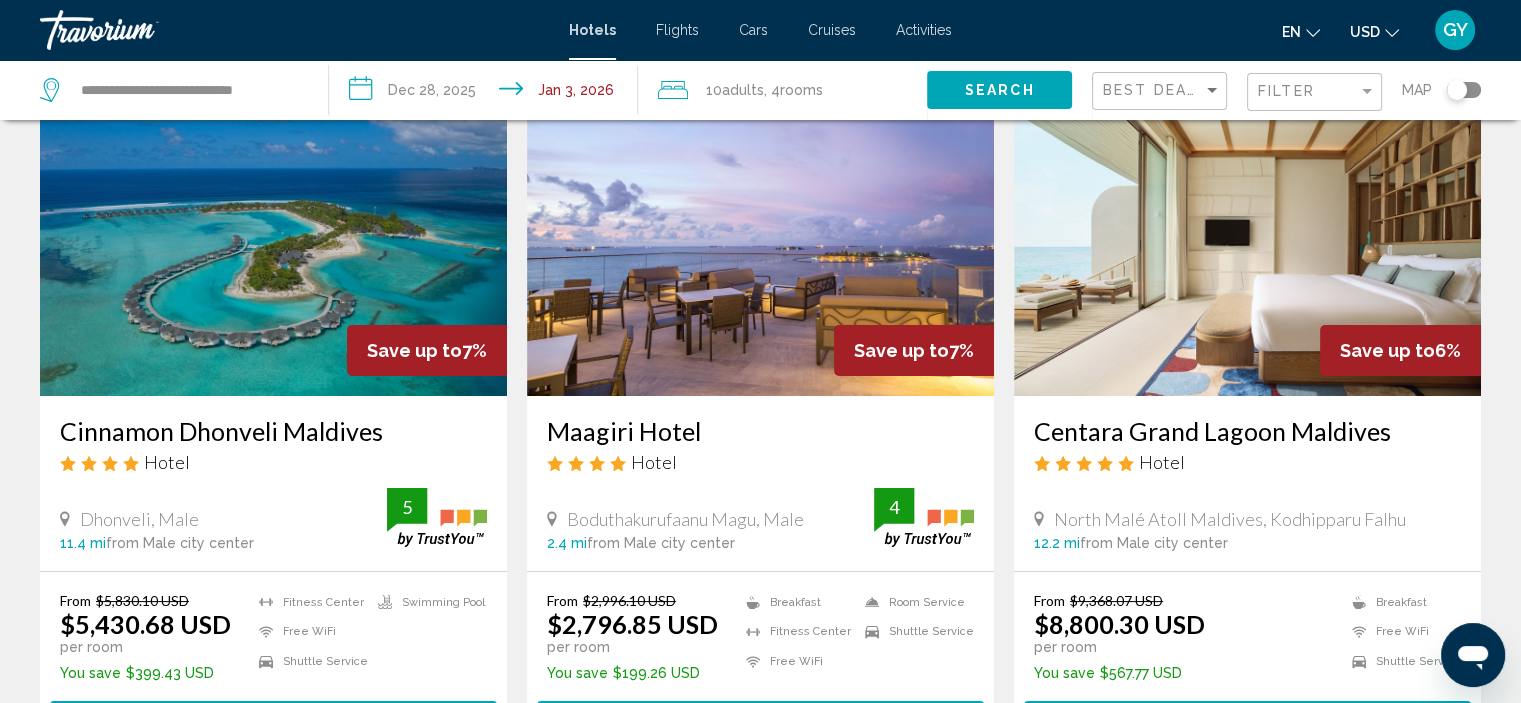scroll, scrollTop: 122, scrollLeft: 0, axis: vertical 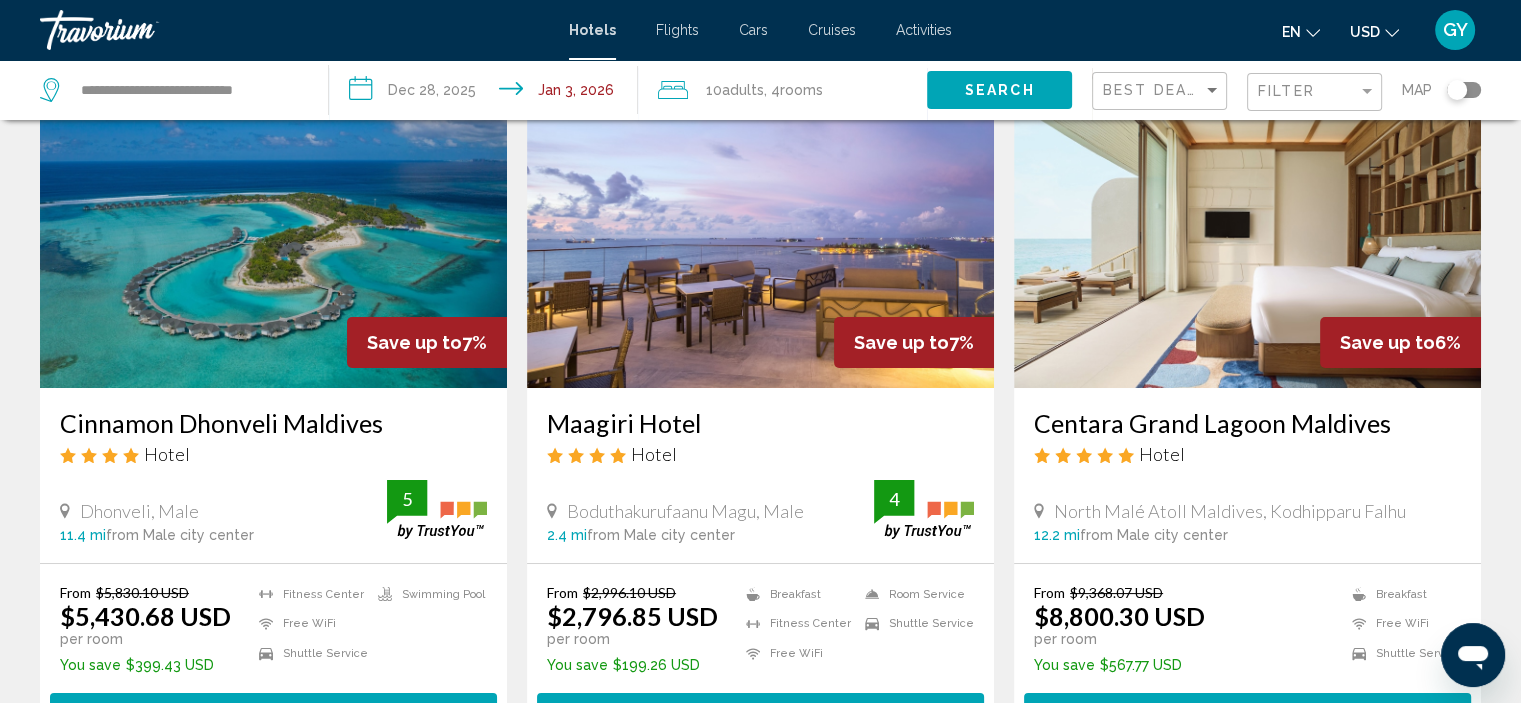 click at bounding box center [760, 228] 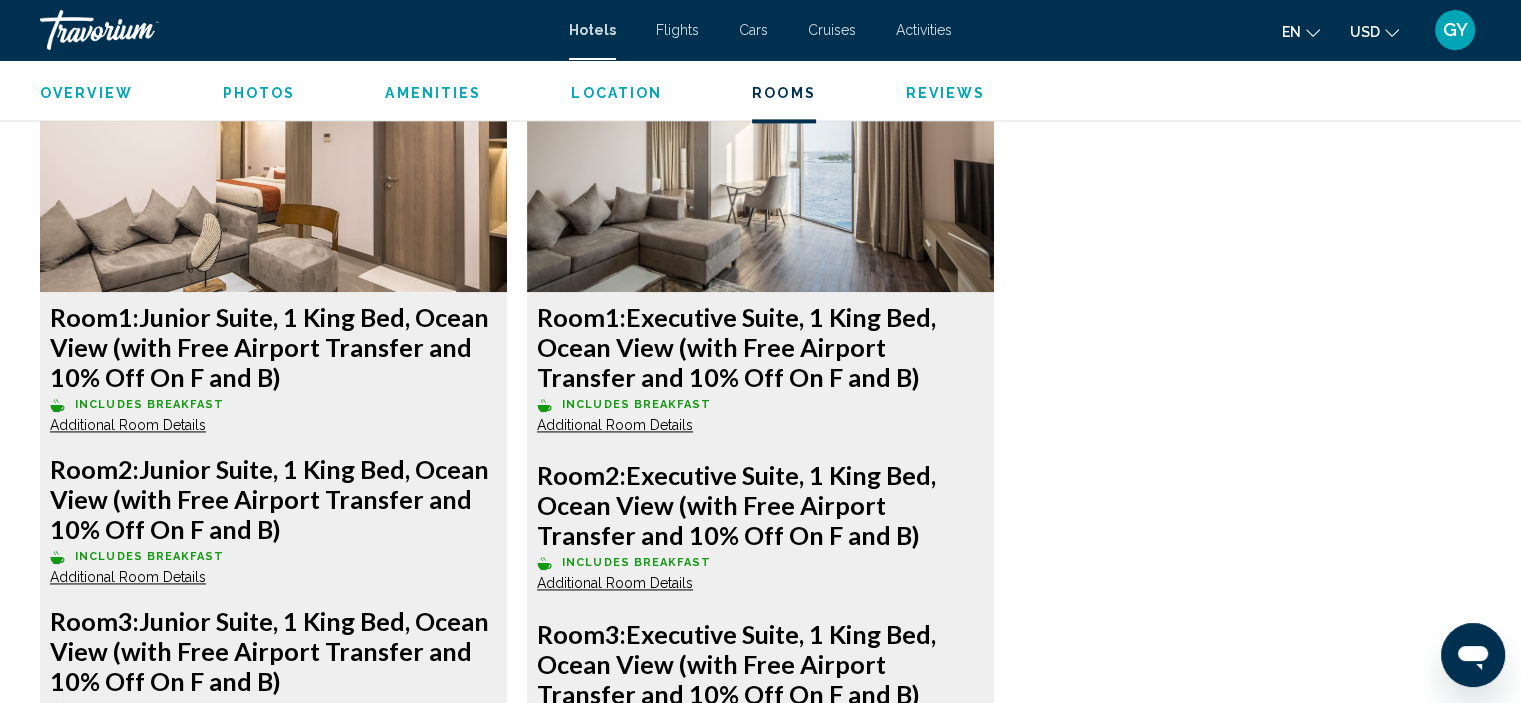 scroll, scrollTop: 2765, scrollLeft: 0, axis: vertical 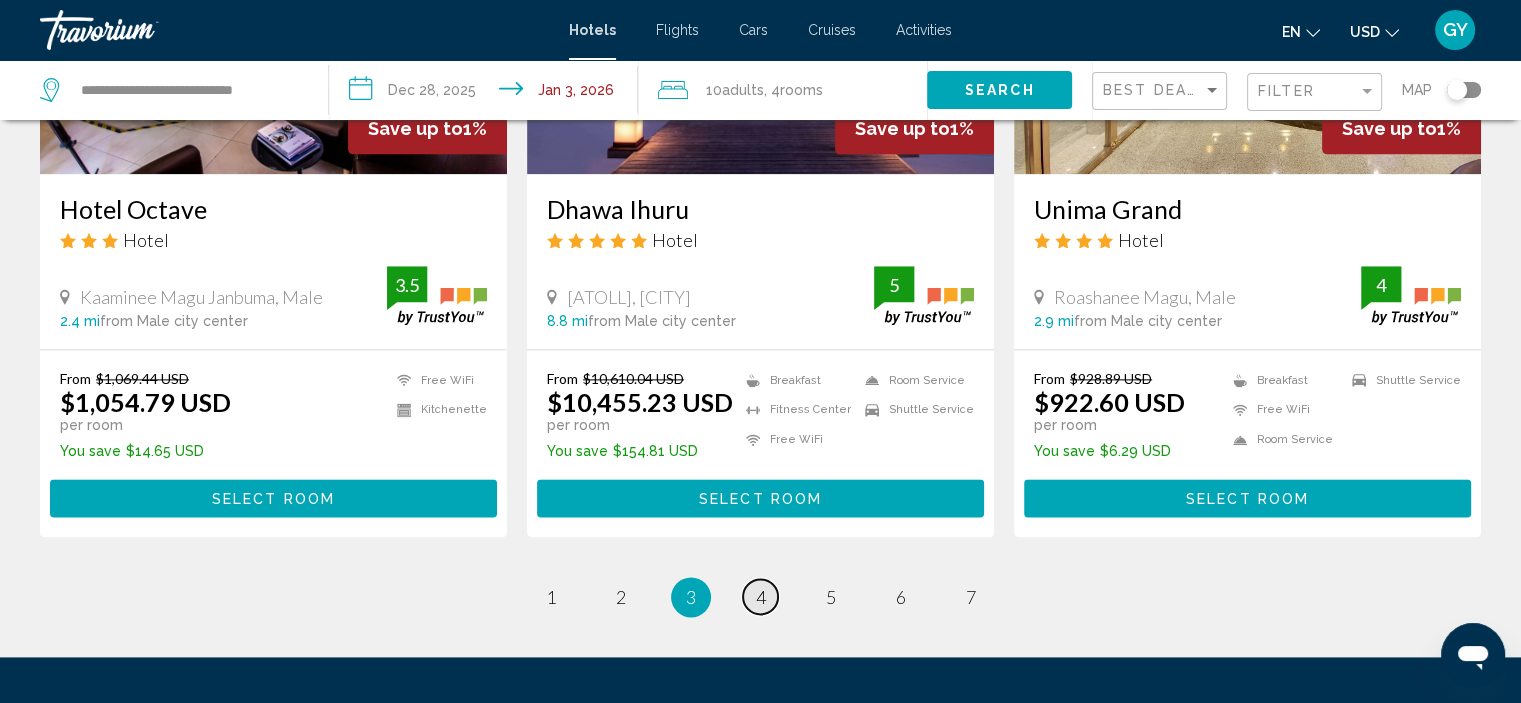 click on "4" at bounding box center (761, 597) 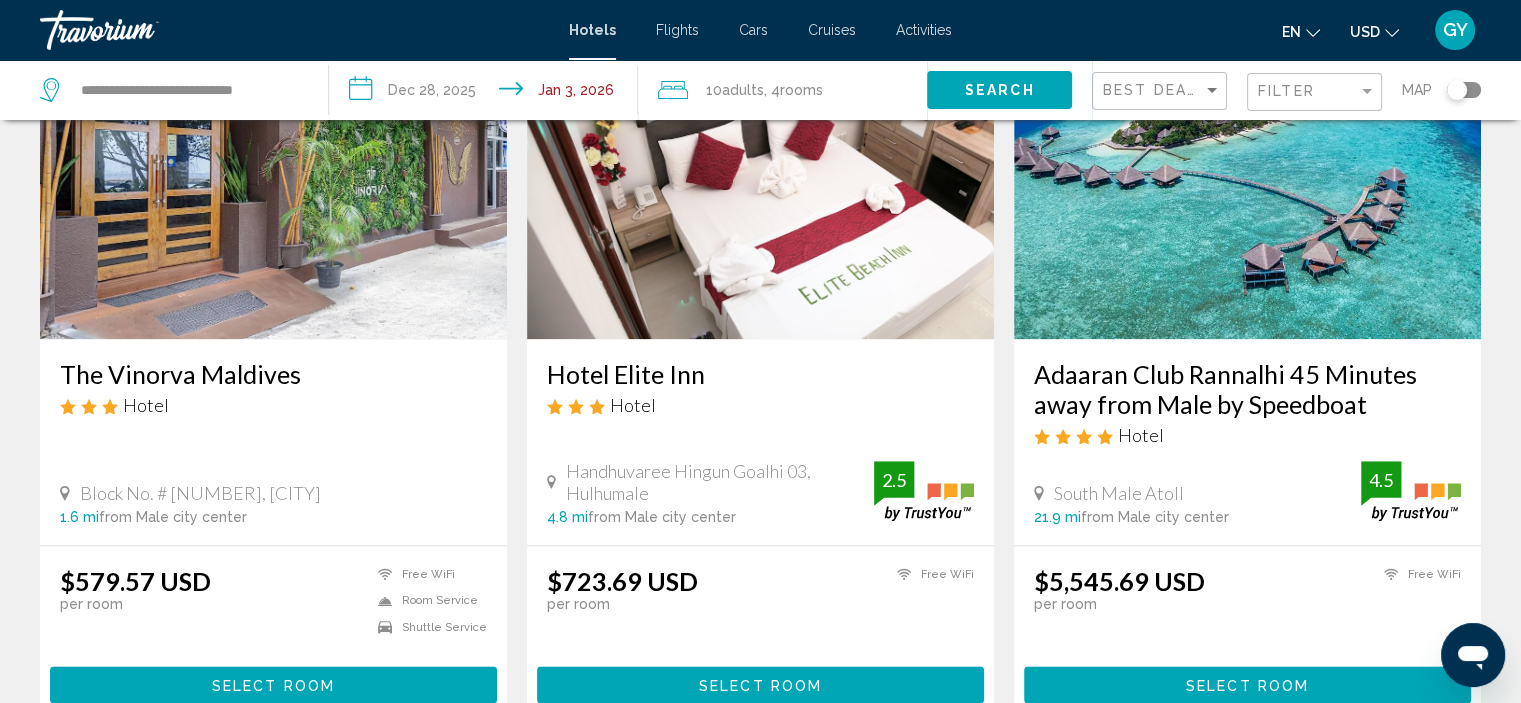 scroll, scrollTop: 2386, scrollLeft: 0, axis: vertical 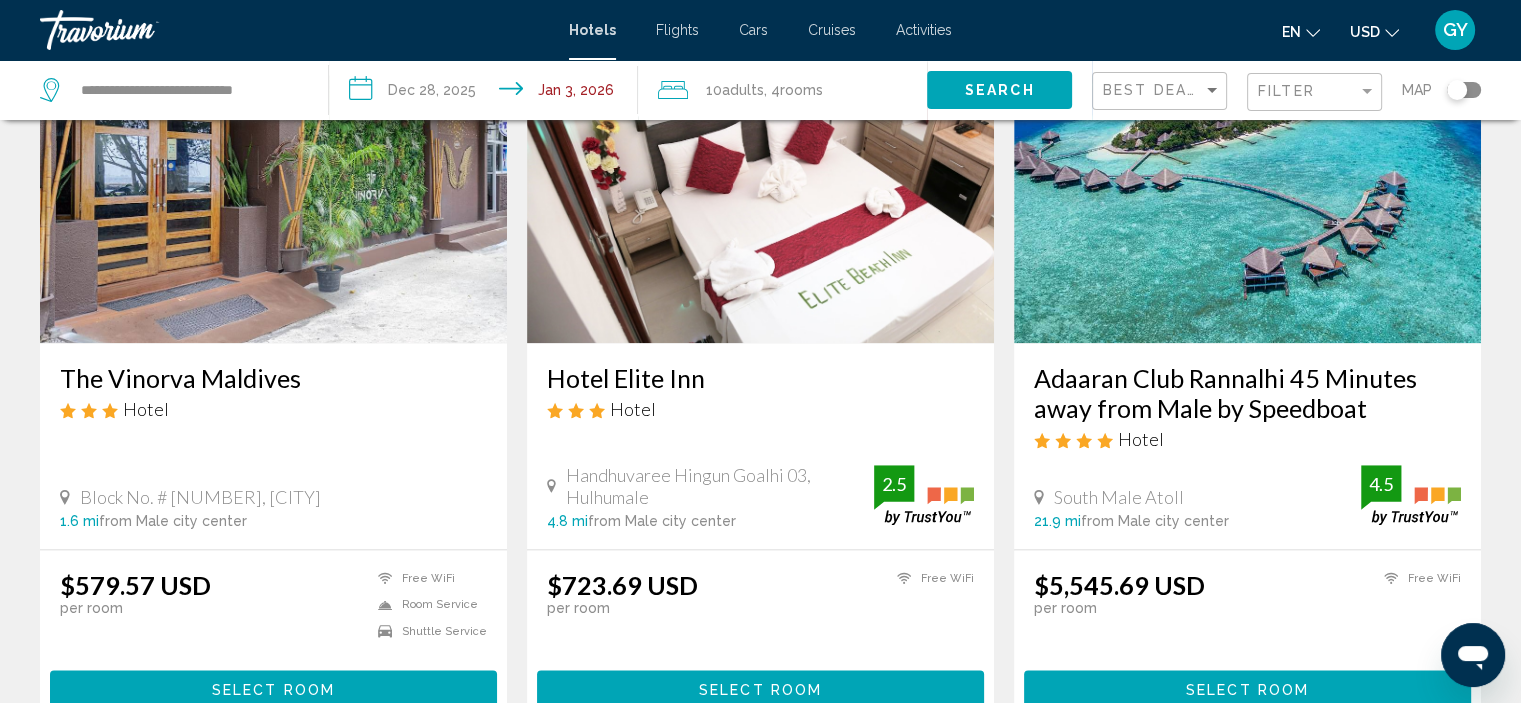 click at bounding box center [760, 183] 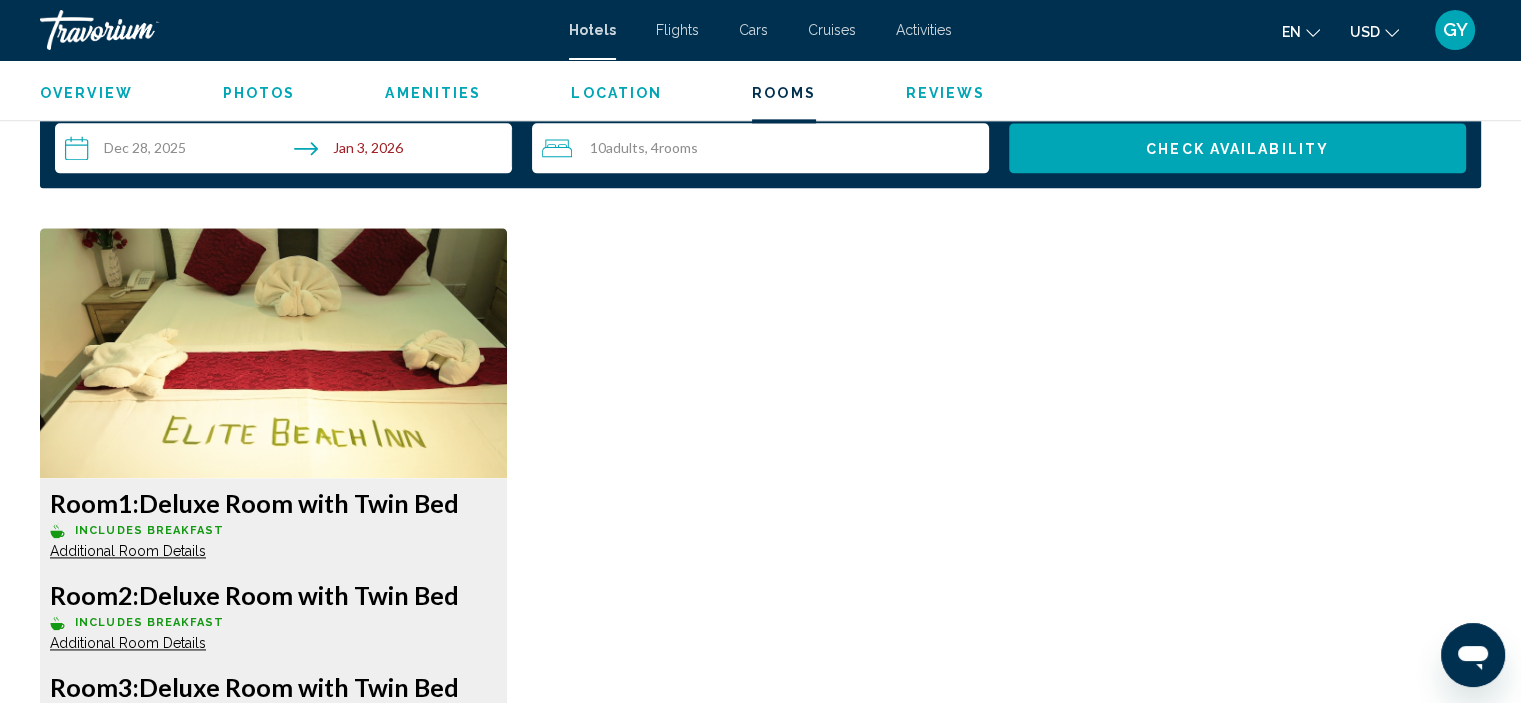 scroll, scrollTop: 2607, scrollLeft: 0, axis: vertical 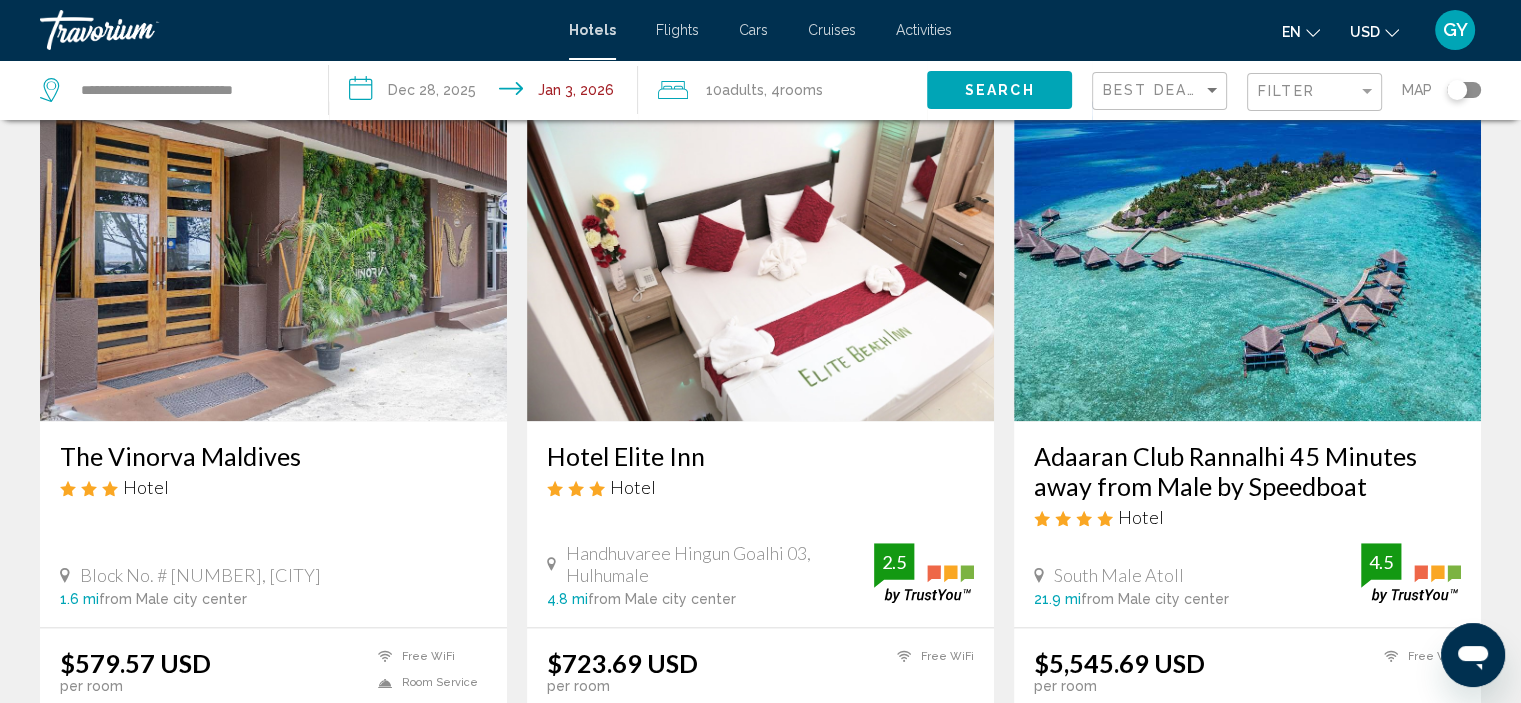 click at bounding box center [273, 261] 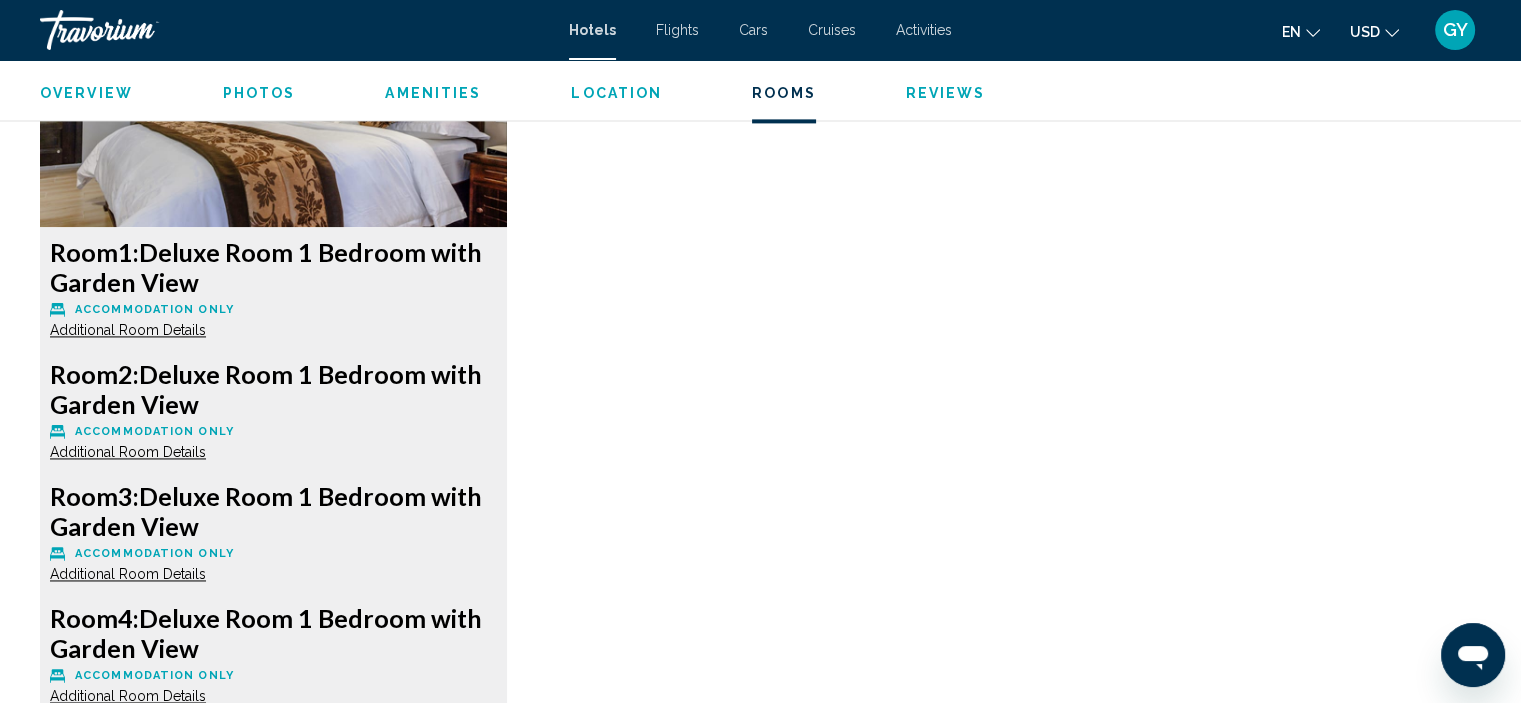 scroll, scrollTop: 2858, scrollLeft: 0, axis: vertical 